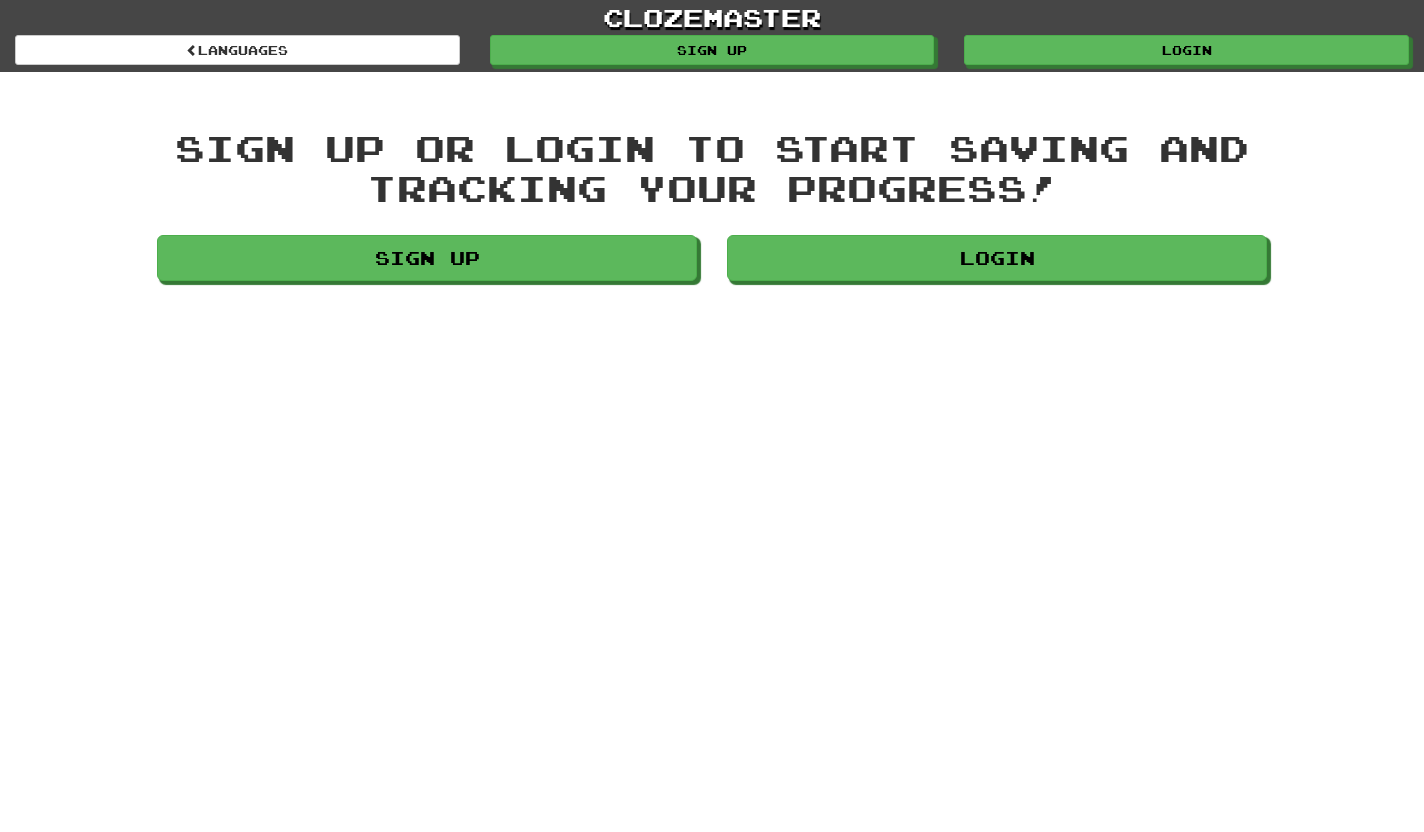 scroll, scrollTop: 0, scrollLeft: 0, axis: both 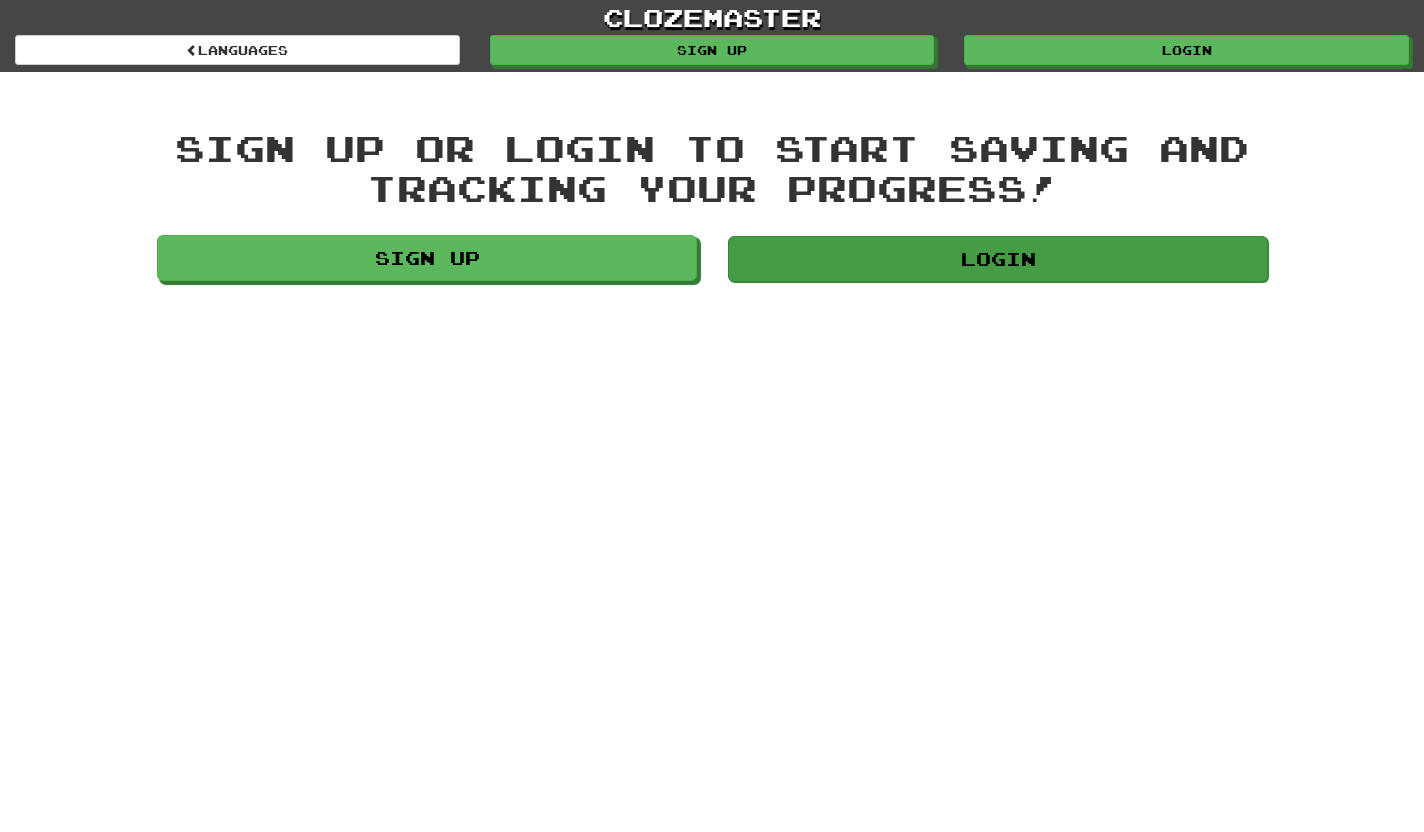 click on "Login" at bounding box center [998, 259] 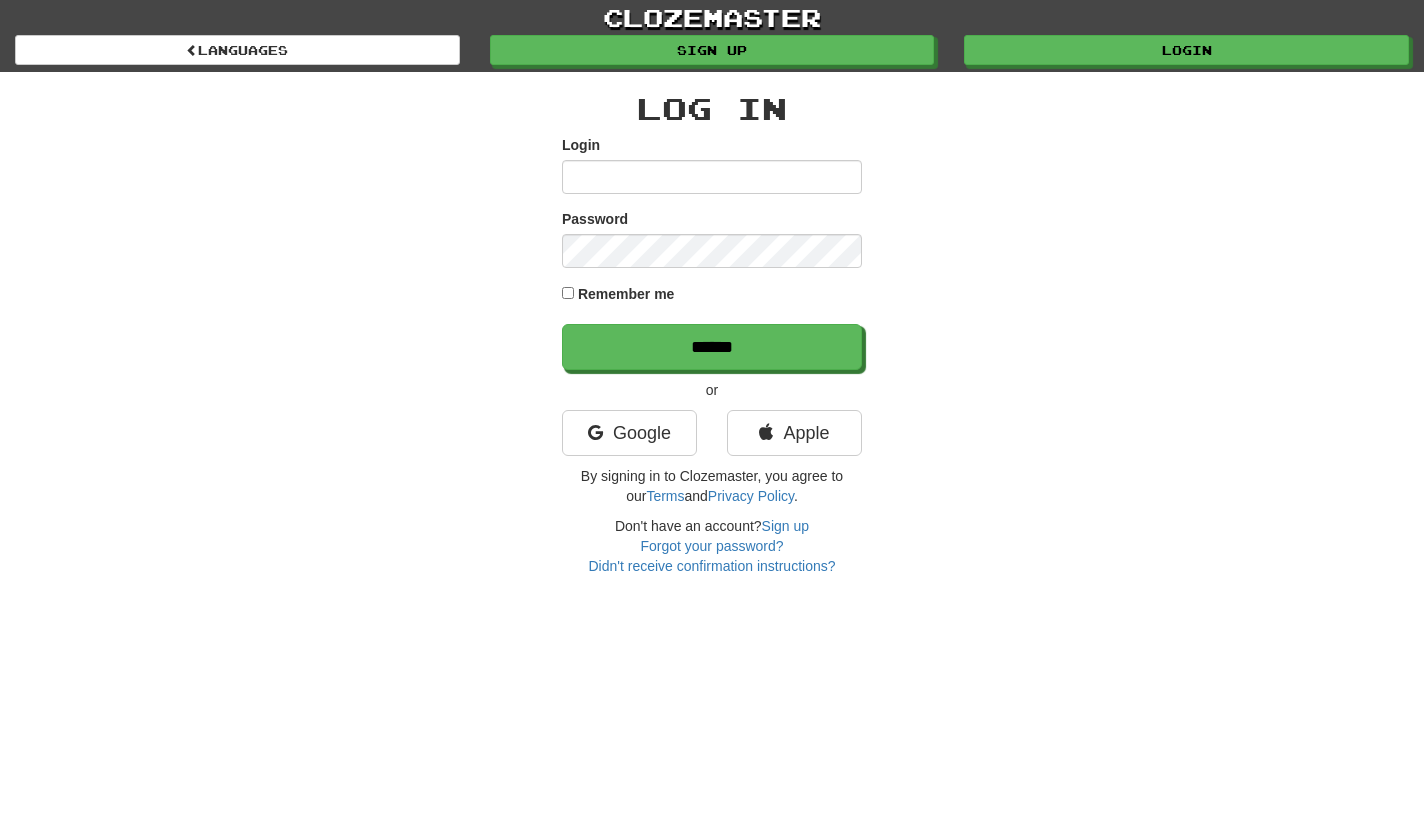 scroll, scrollTop: 0, scrollLeft: 0, axis: both 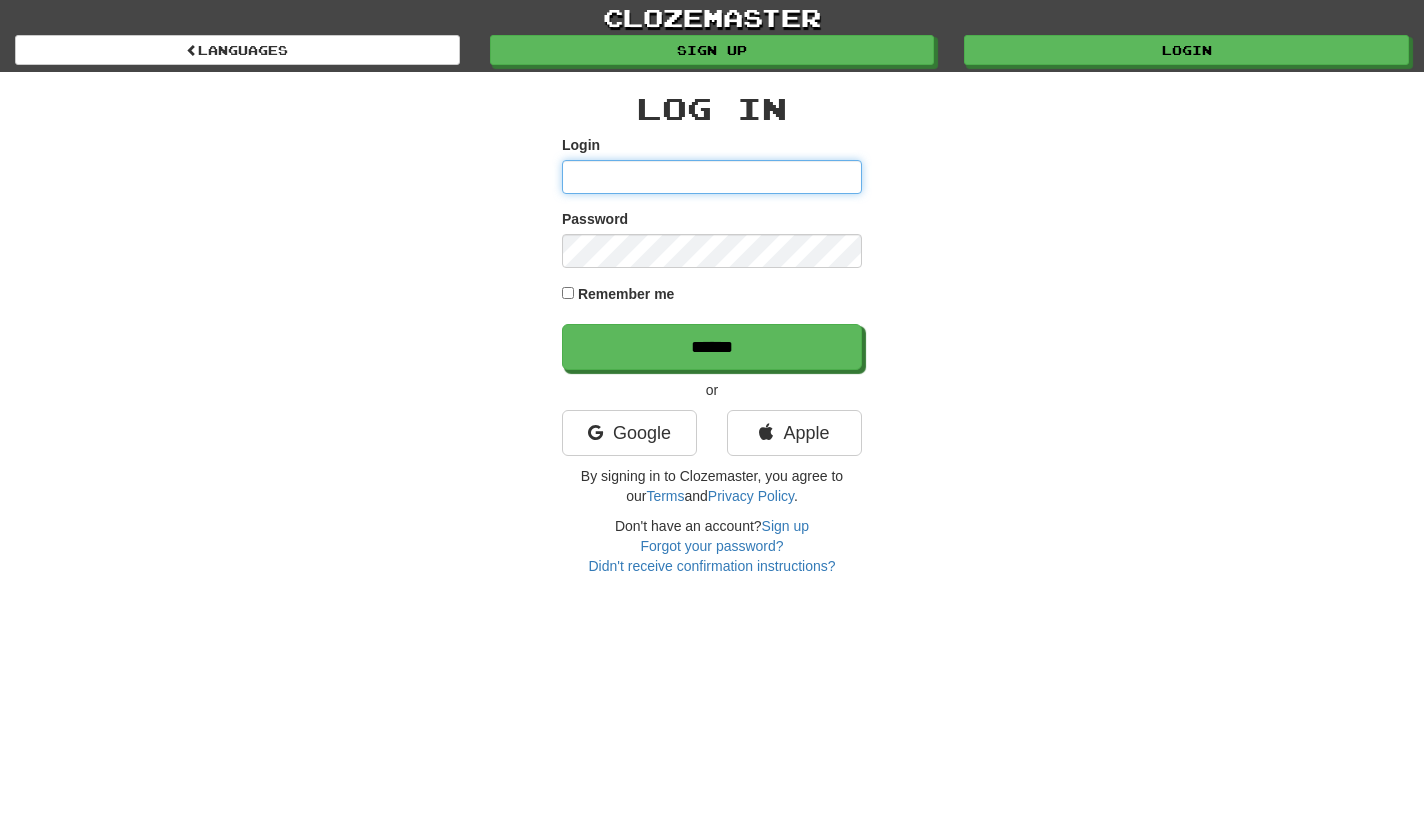 type on "***" 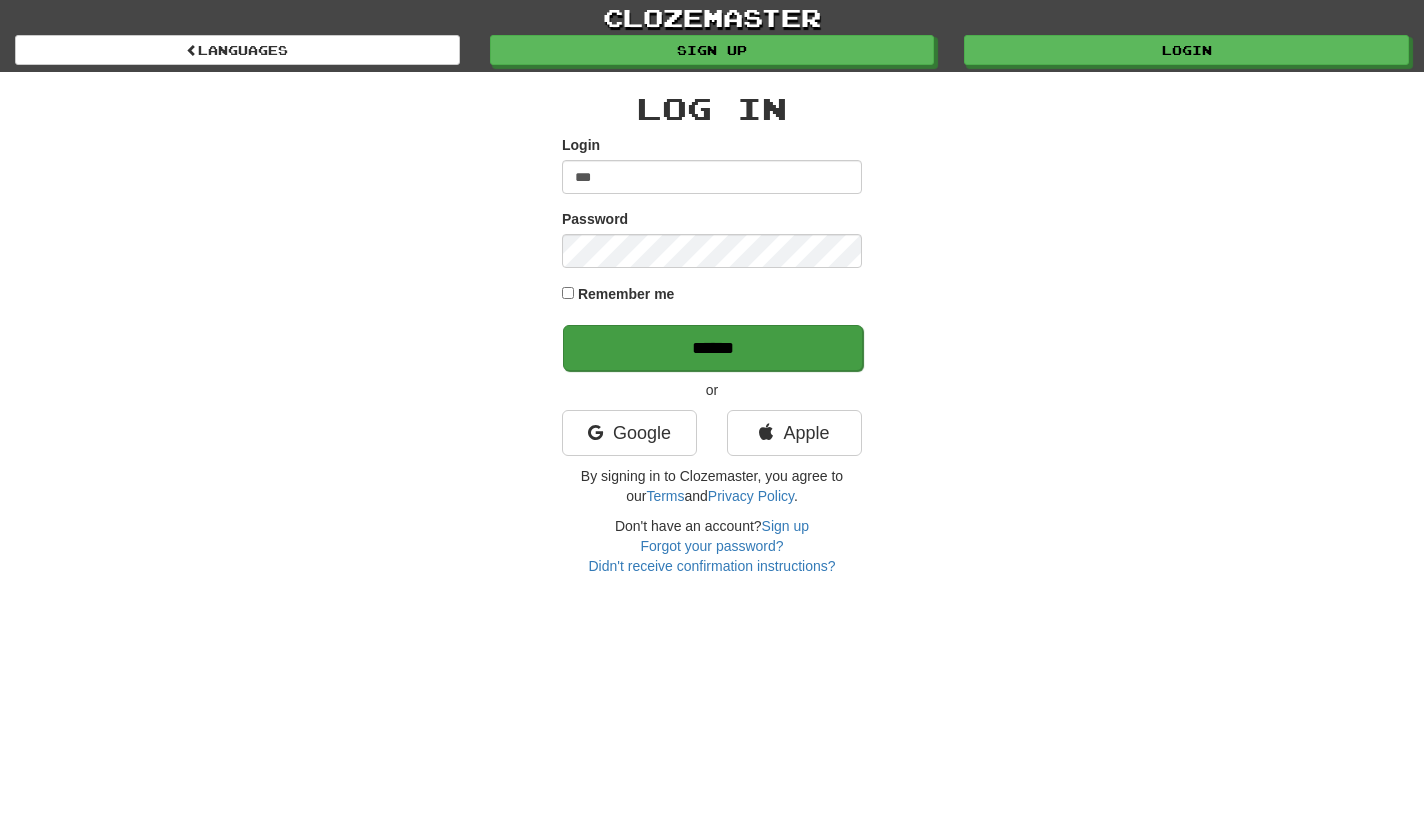 click on "******" at bounding box center [713, 348] 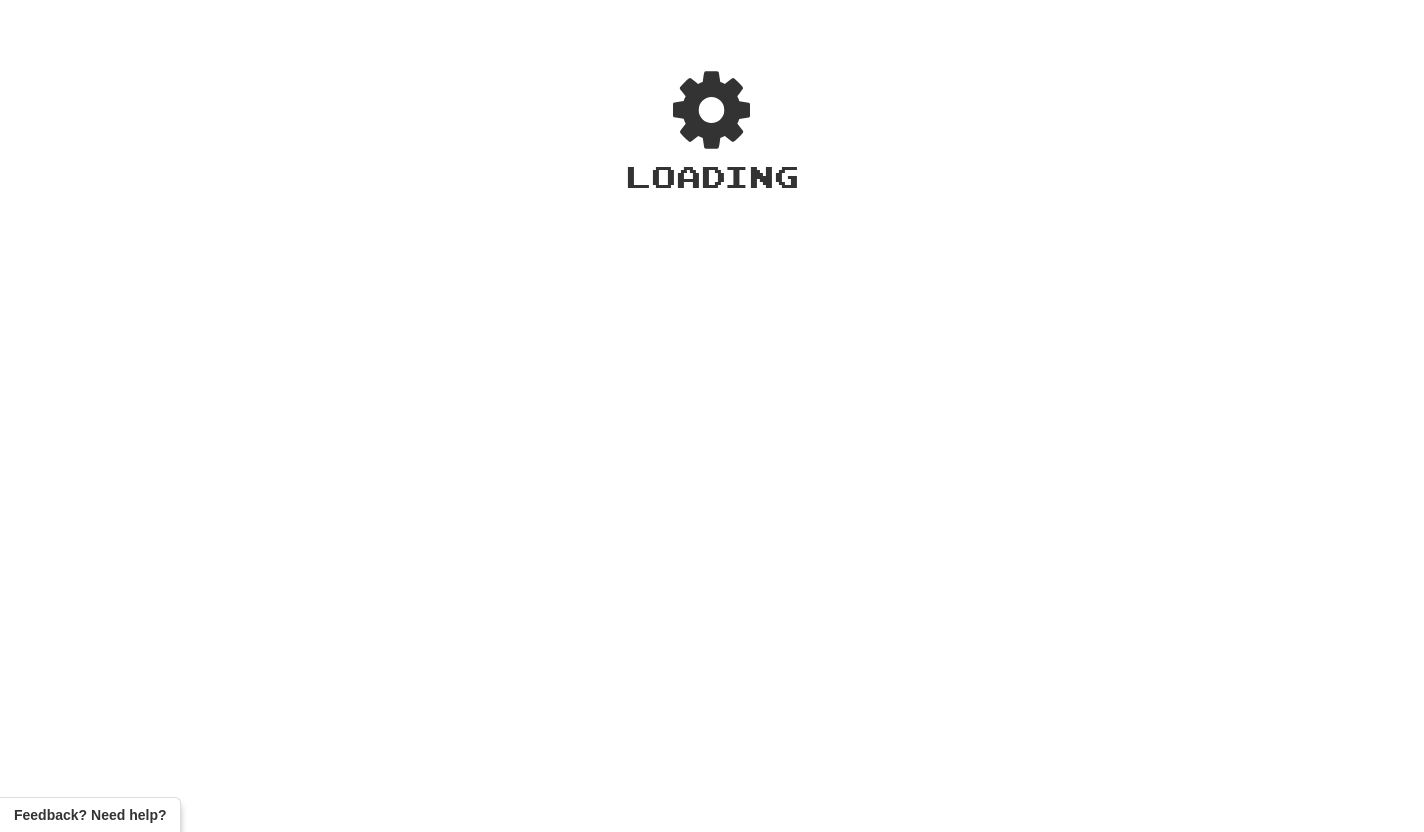 scroll, scrollTop: 0, scrollLeft: 0, axis: both 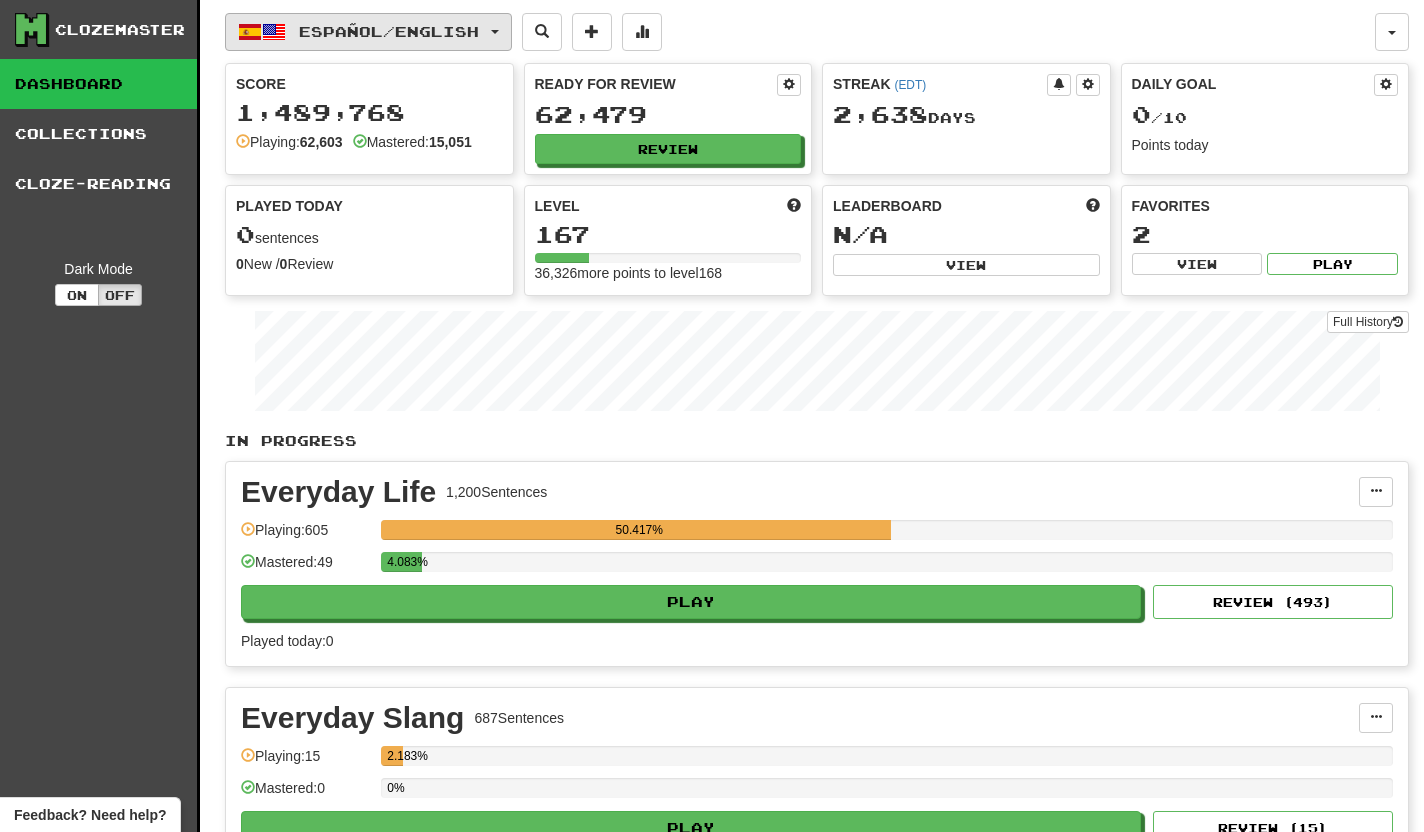 click at bounding box center [495, 32] 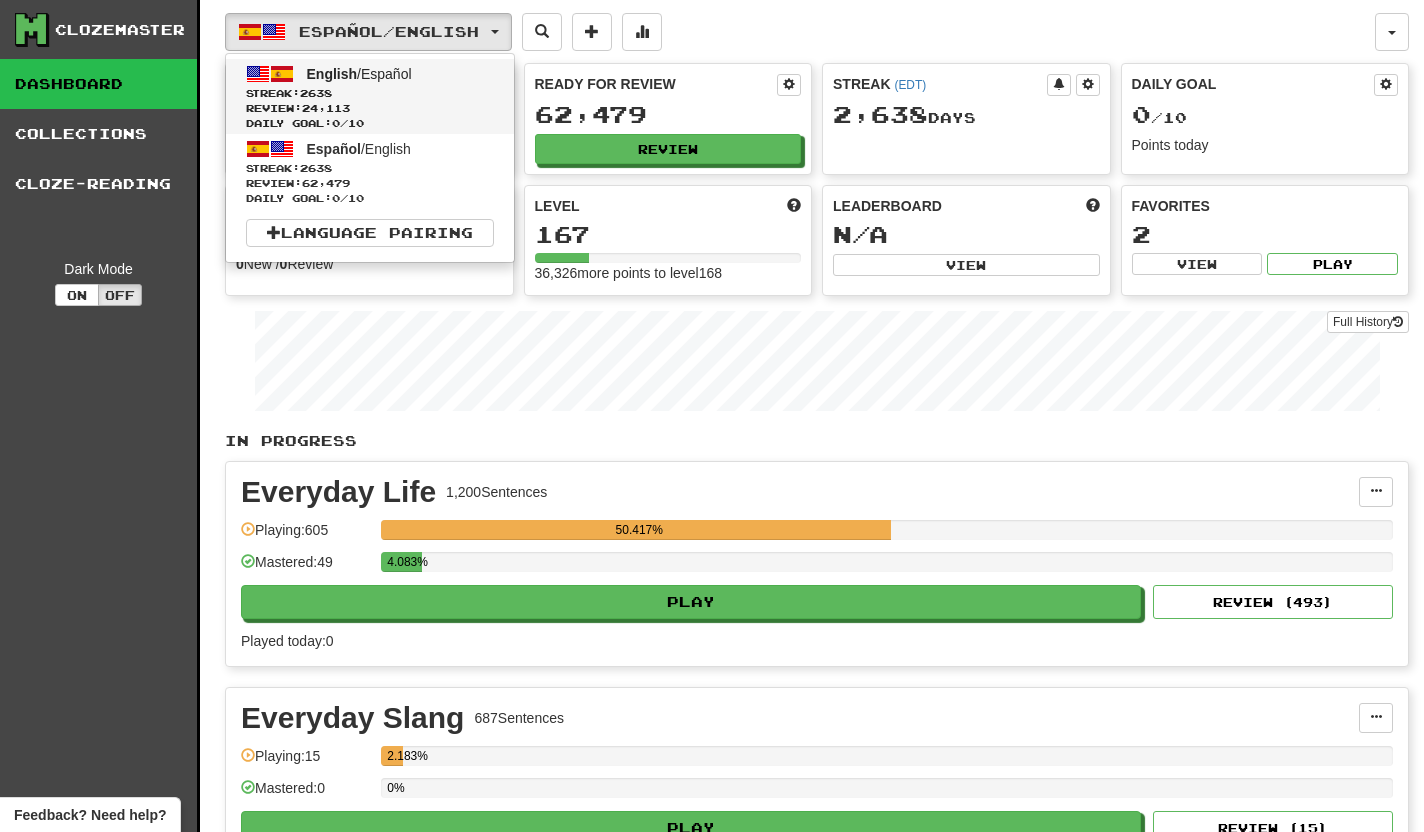 click on "English  /  Español" at bounding box center (359, 74) 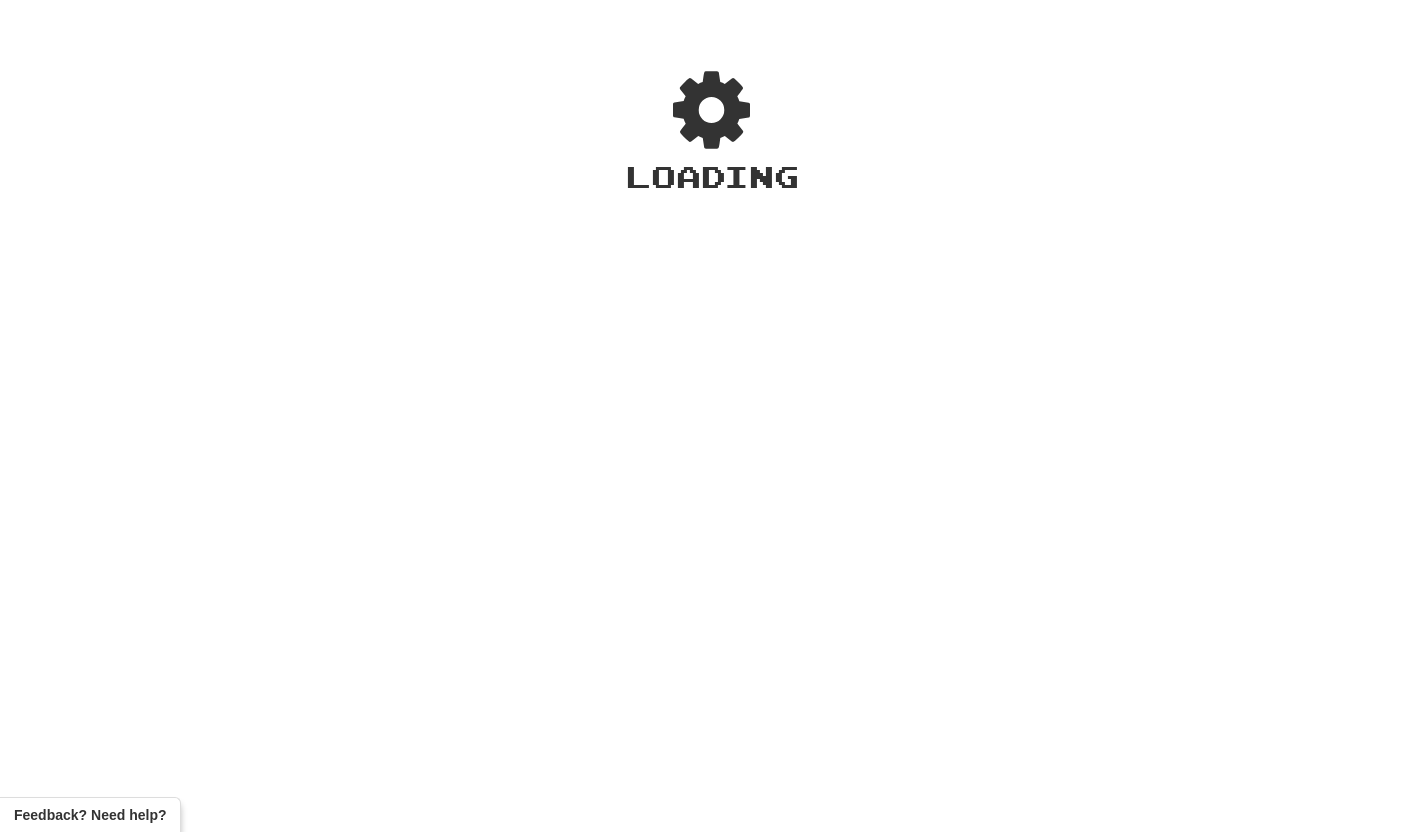 scroll, scrollTop: 0, scrollLeft: 0, axis: both 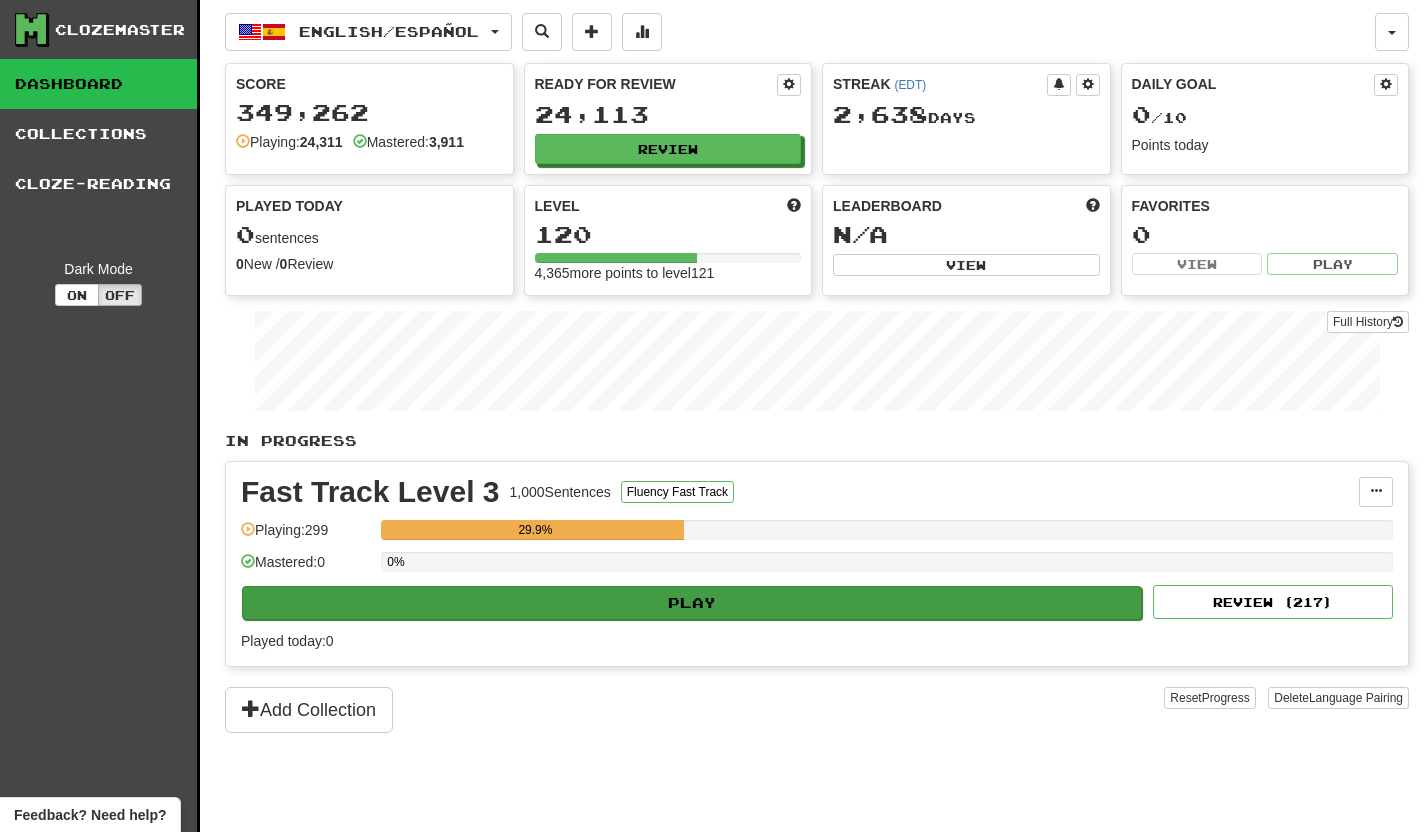 click on "Play" at bounding box center (692, 603) 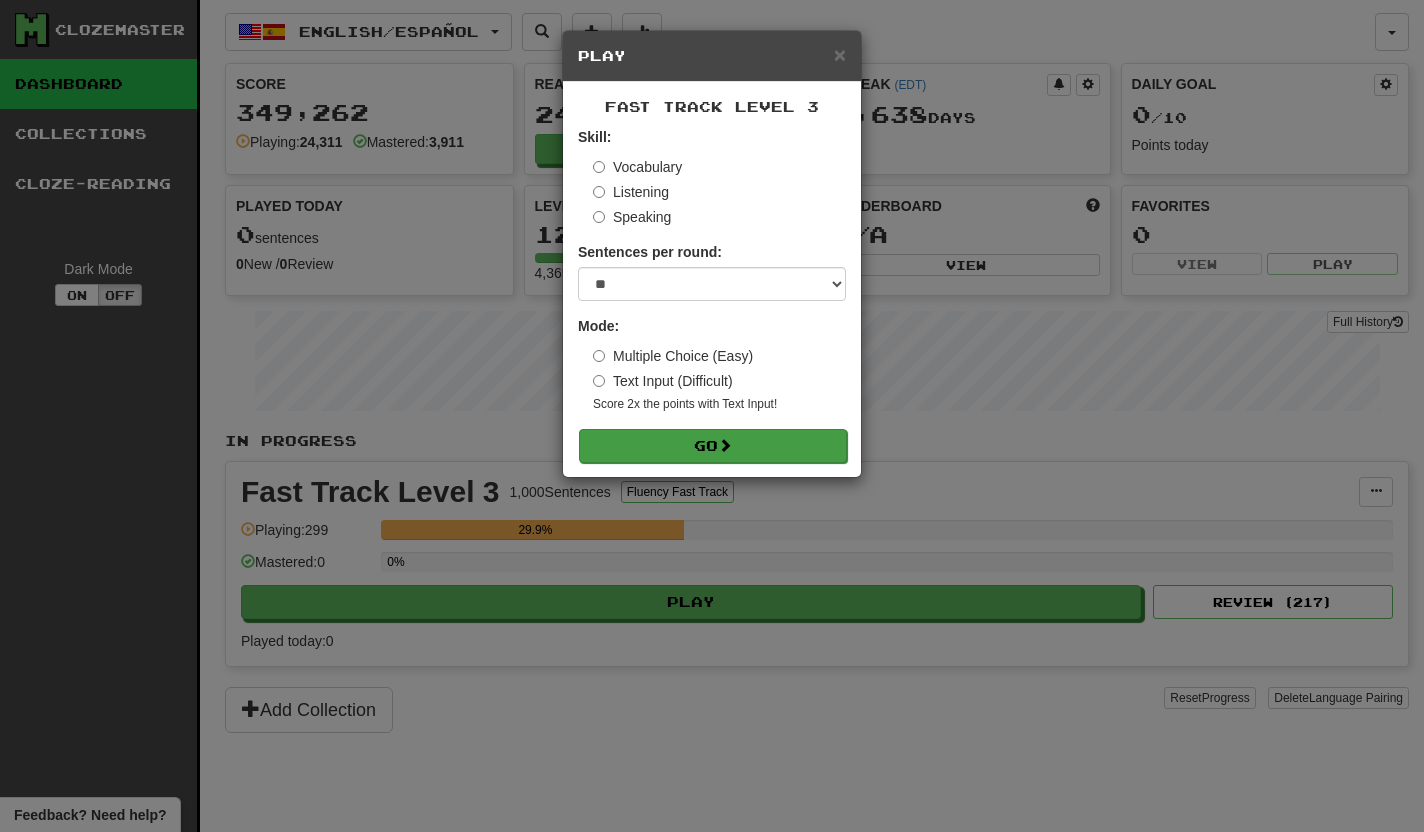 click on "Go" at bounding box center (713, 446) 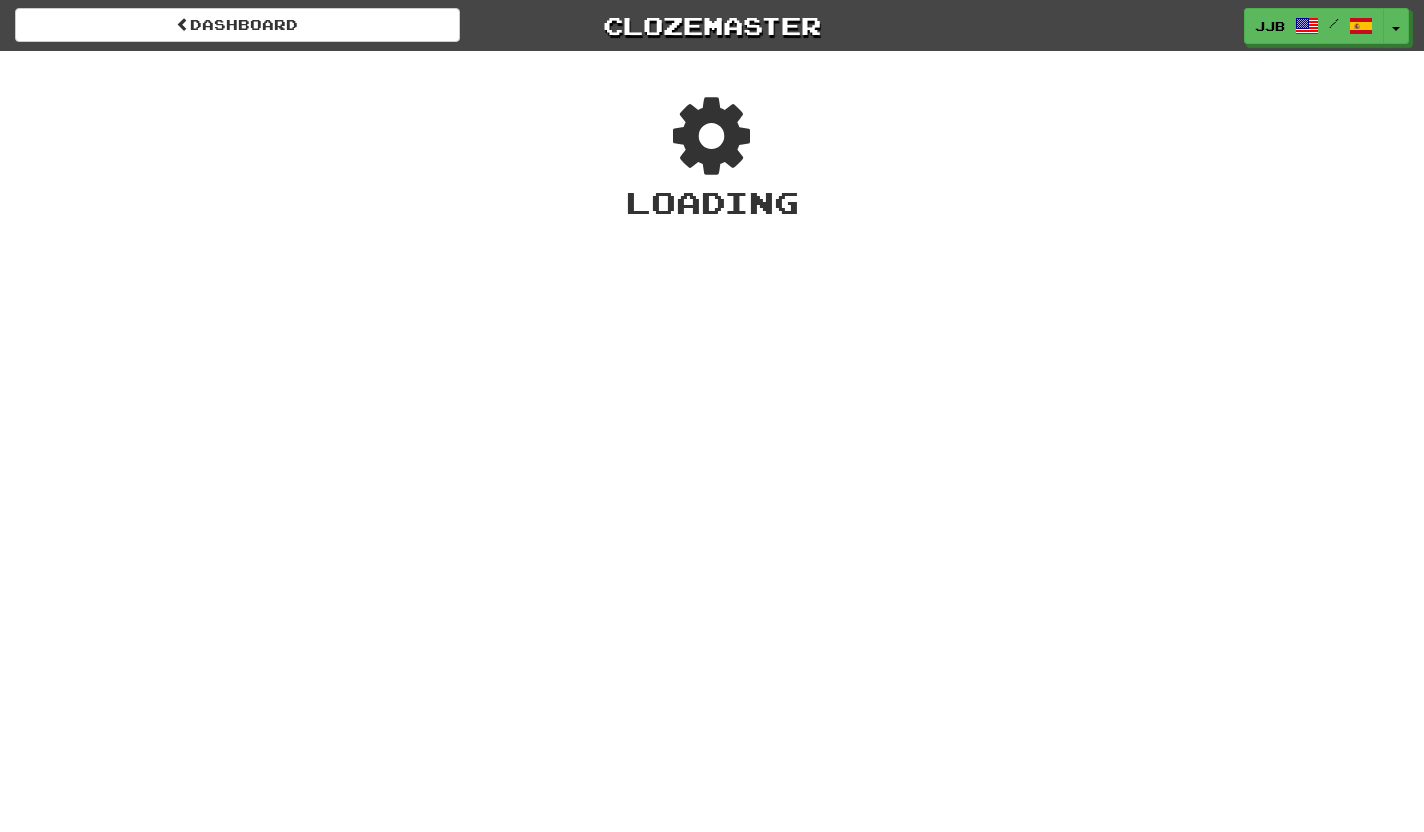 scroll, scrollTop: 0, scrollLeft: 0, axis: both 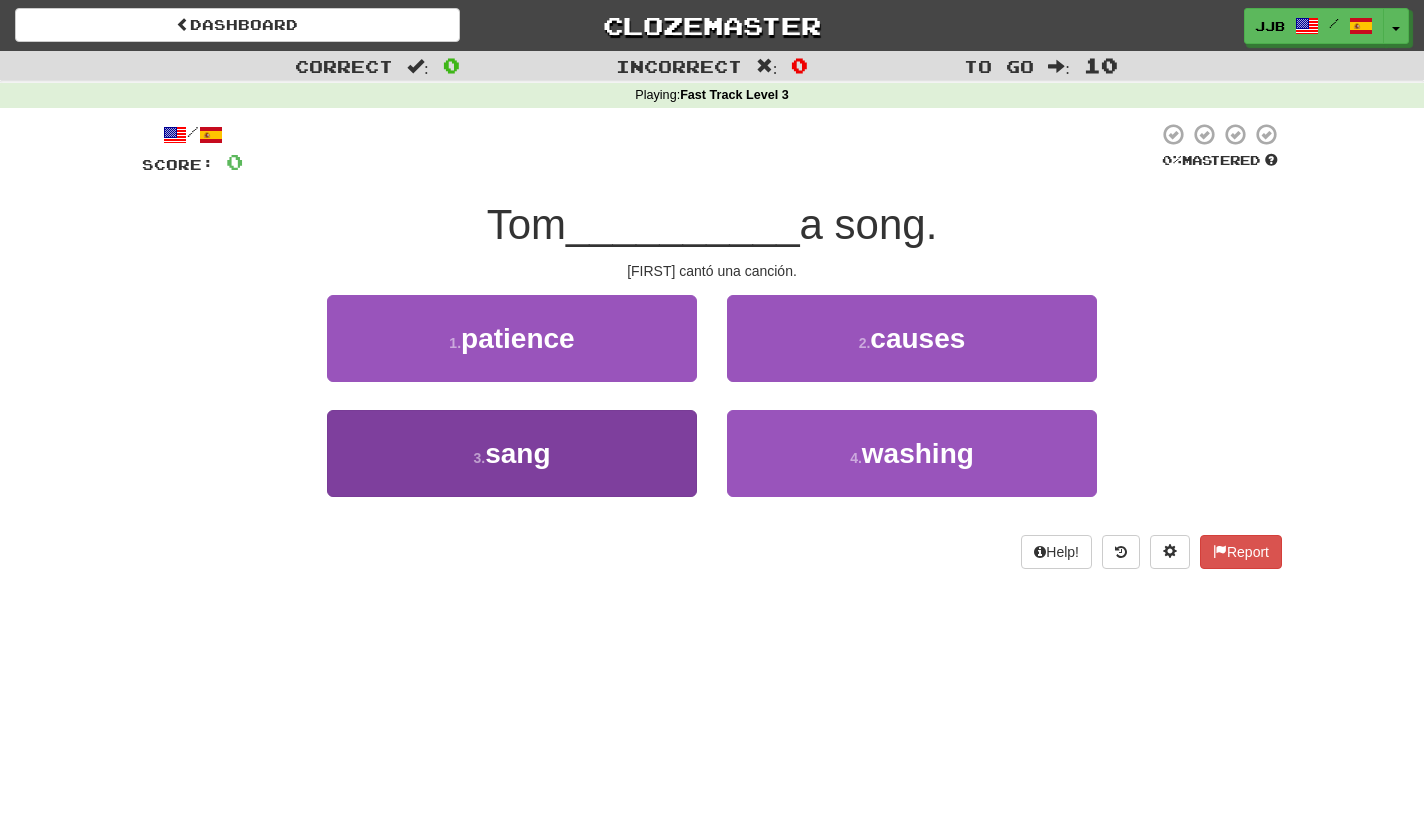click on "3 .  sang" at bounding box center [512, 453] 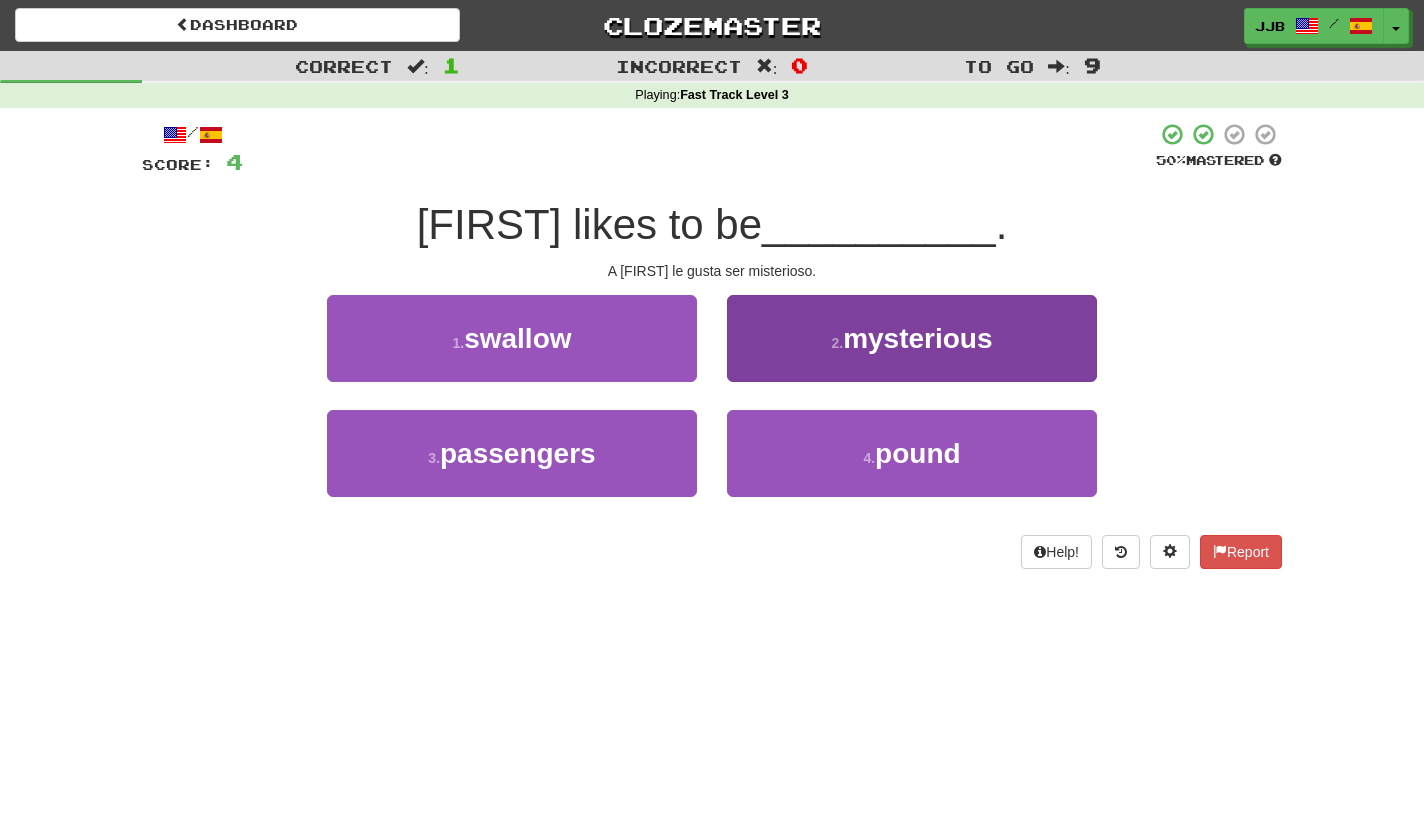 click on "2 .  mysterious" at bounding box center (912, 338) 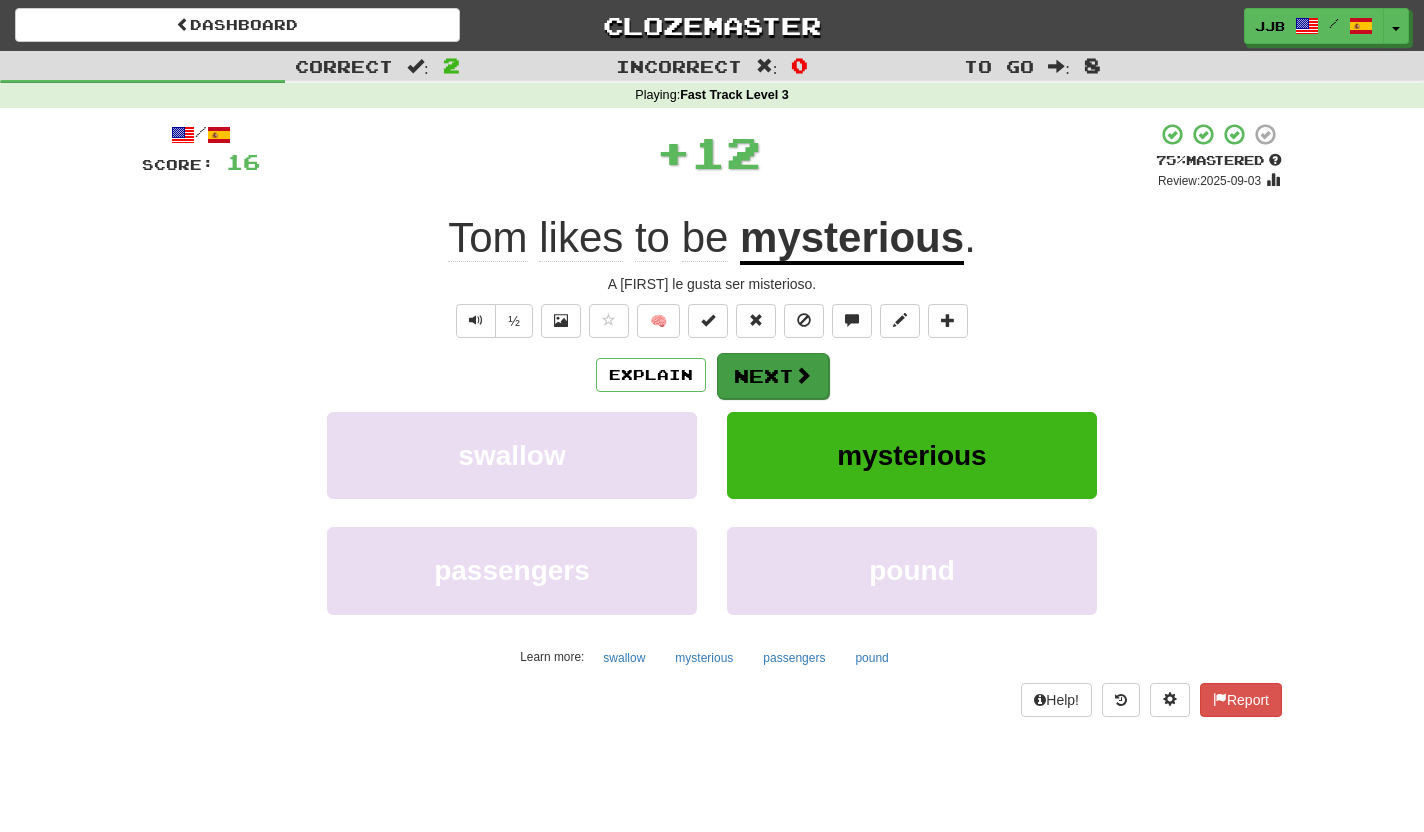 click on "Next" at bounding box center (773, 376) 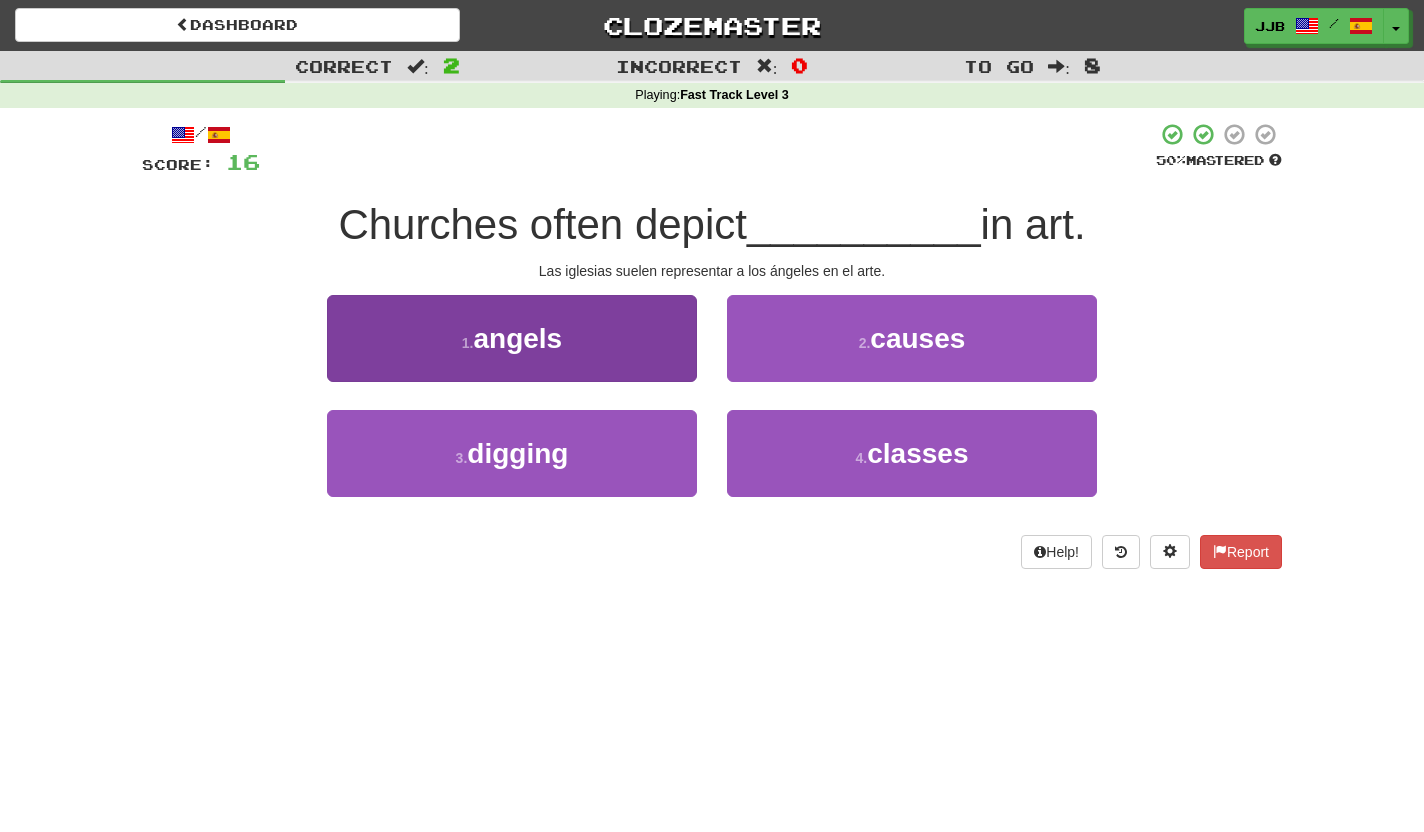 click on "1 .  angels" at bounding box center [512, 338] 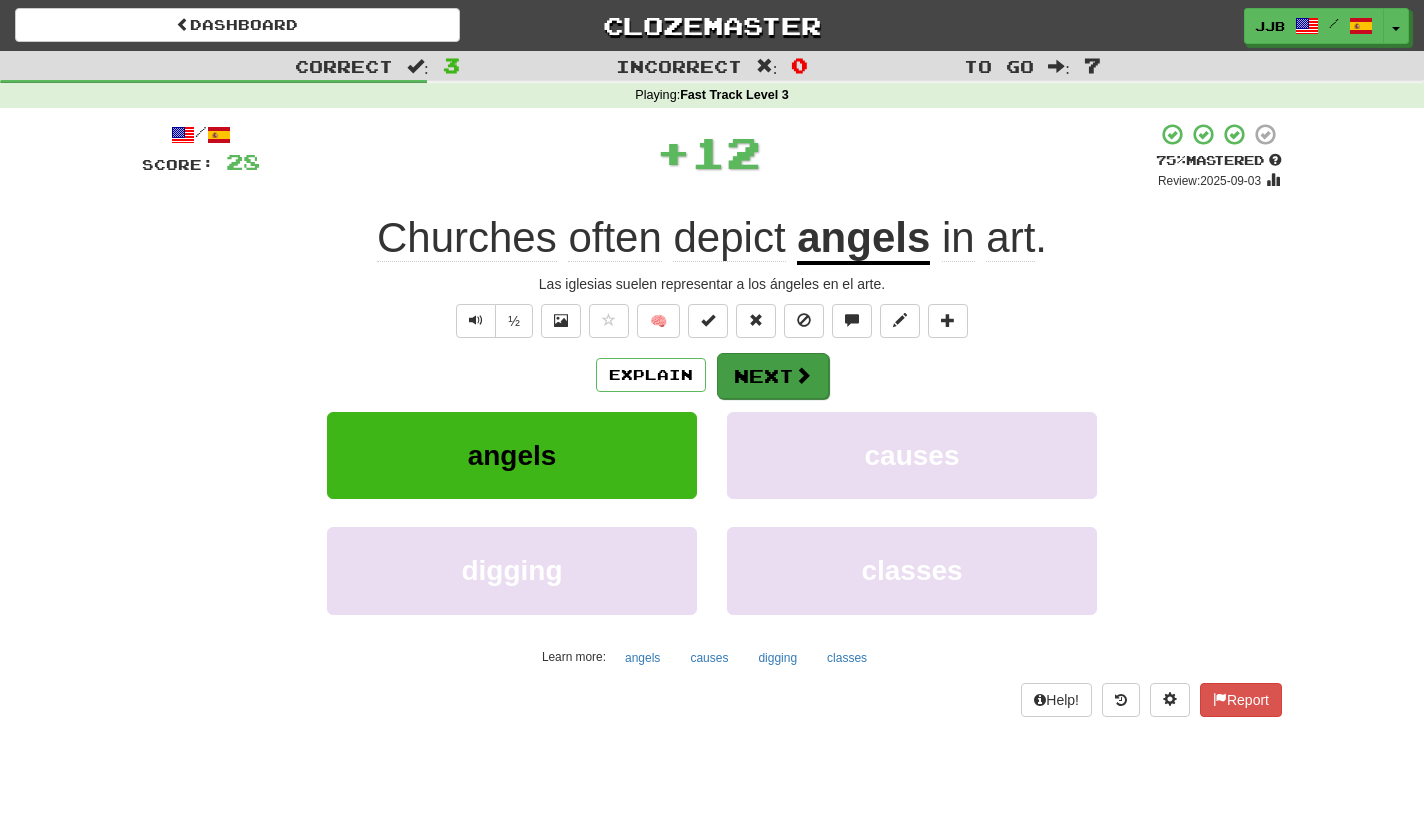click on "Next" at bounding box center [773, 376] 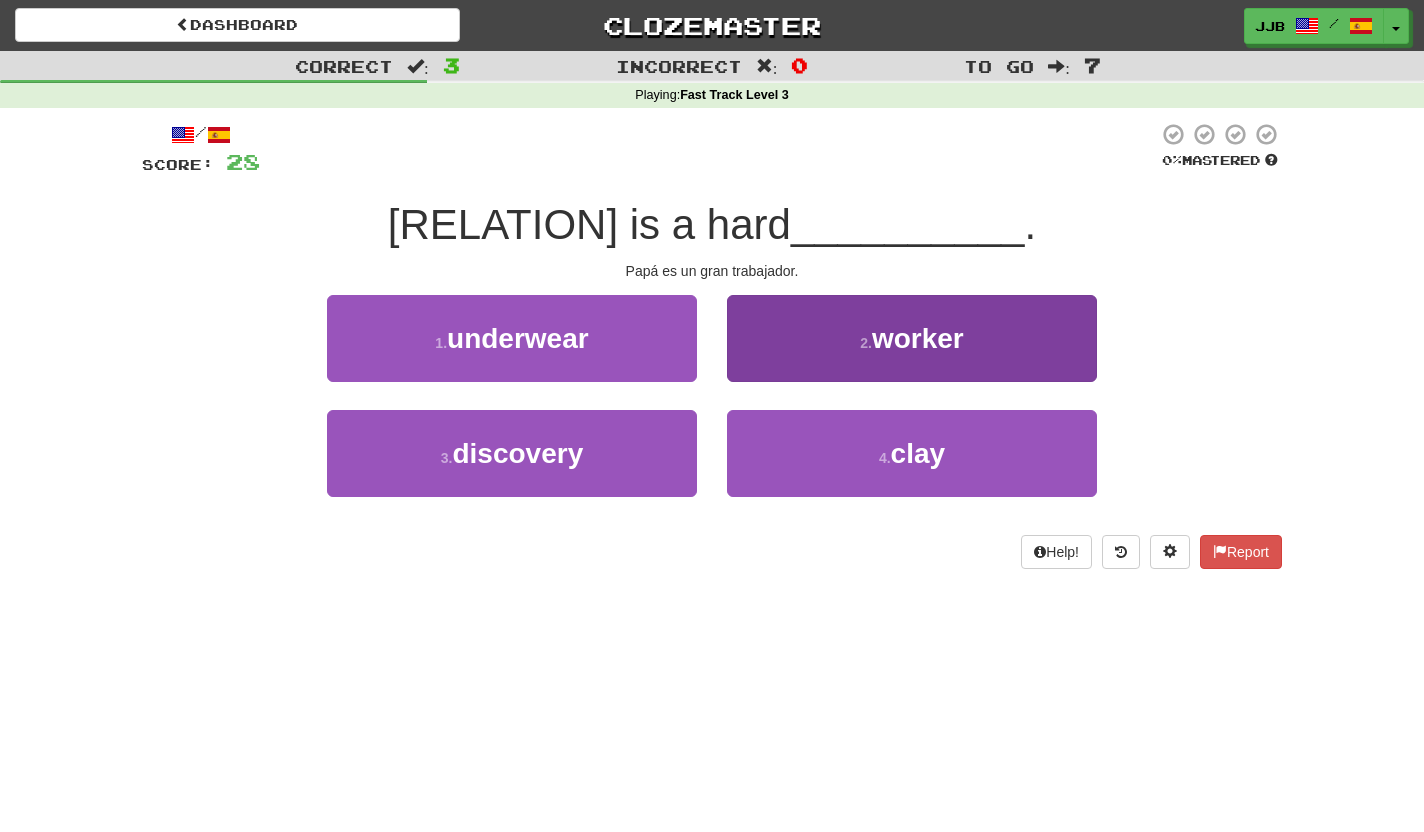 click on "2 .  worker" at bounding box center [912, 338] 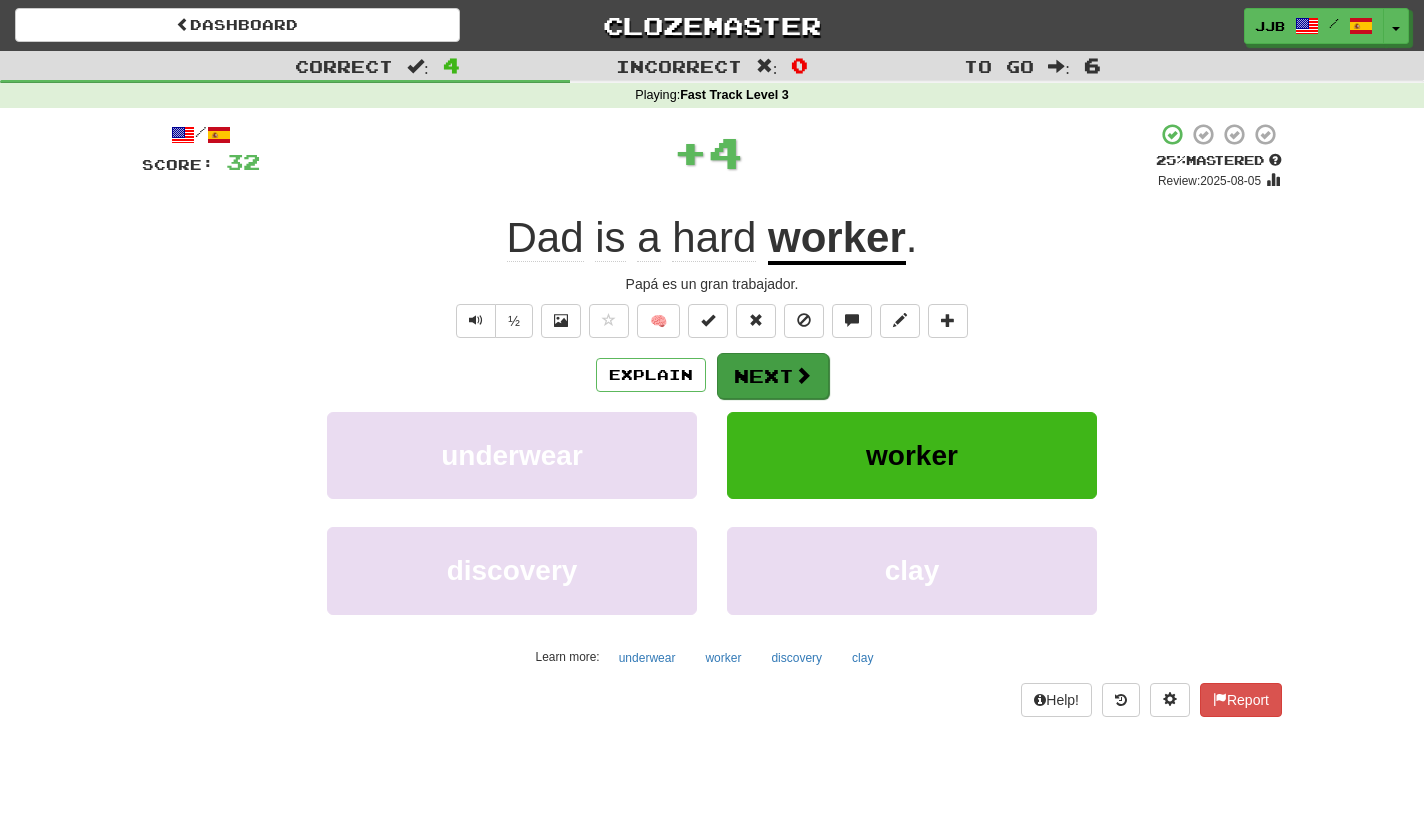 click on "Next" at bounding box center (773, 376) 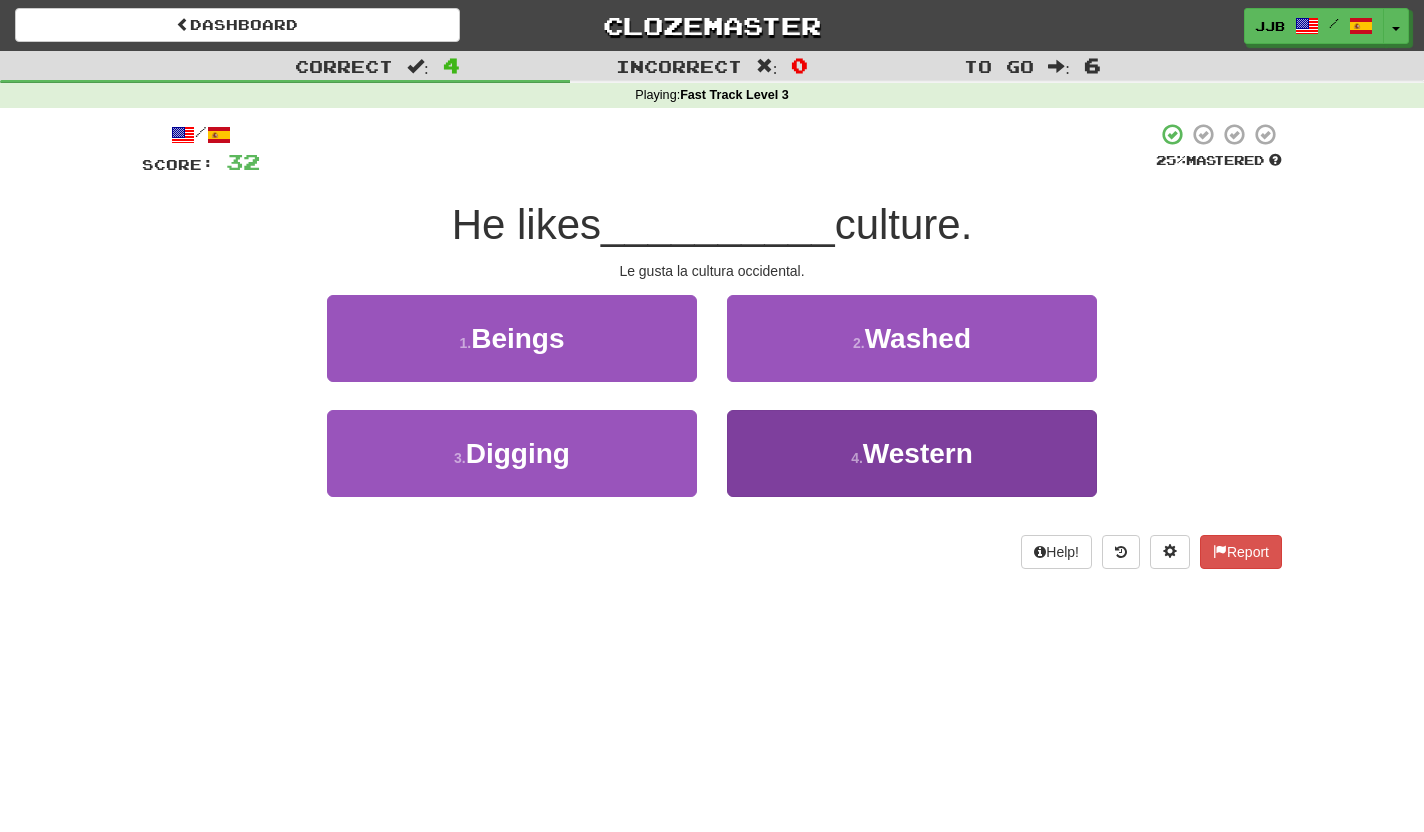 click on "4 ." at bounding box center (857, 458) 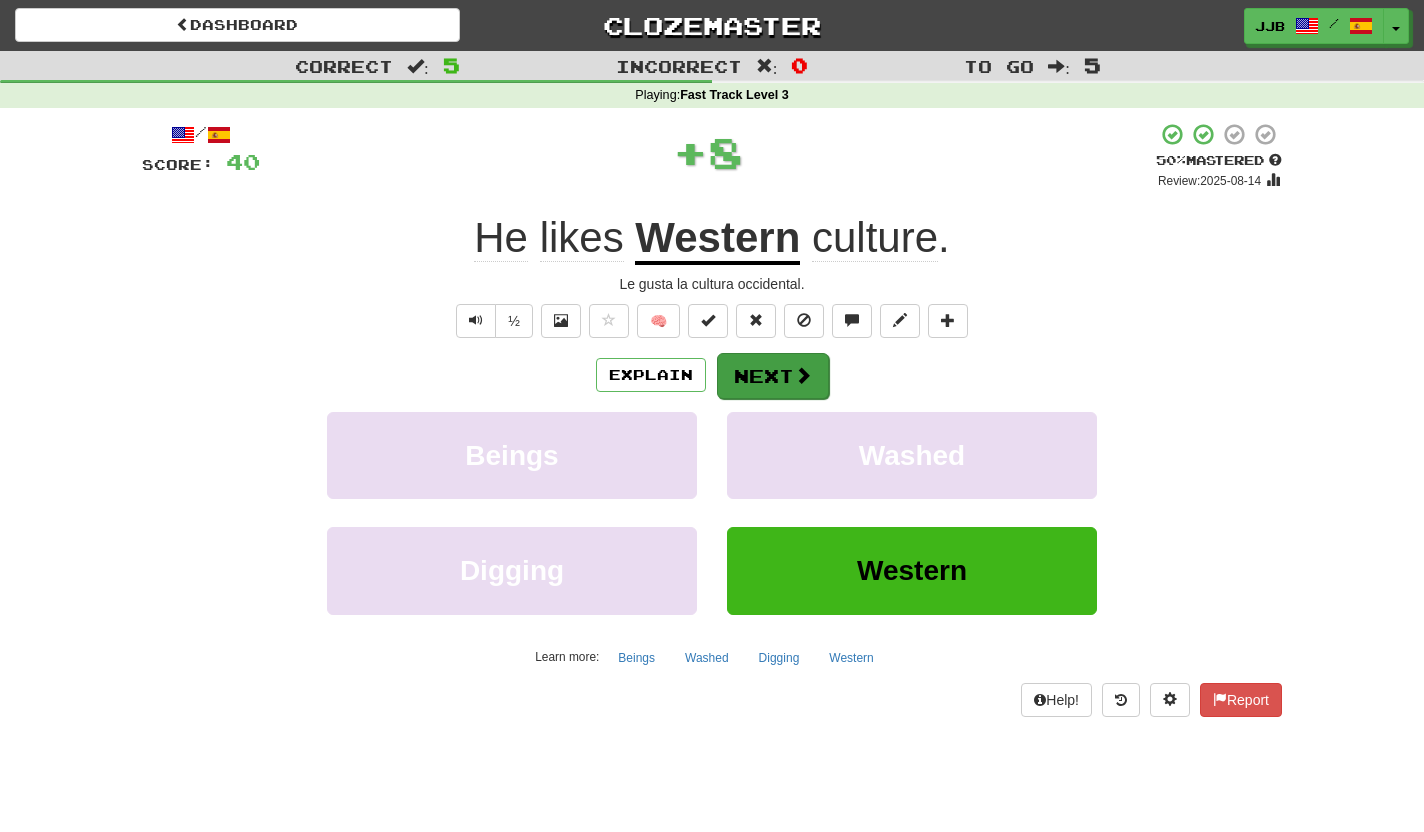 click on "Next" at bounding box center (773, 376) 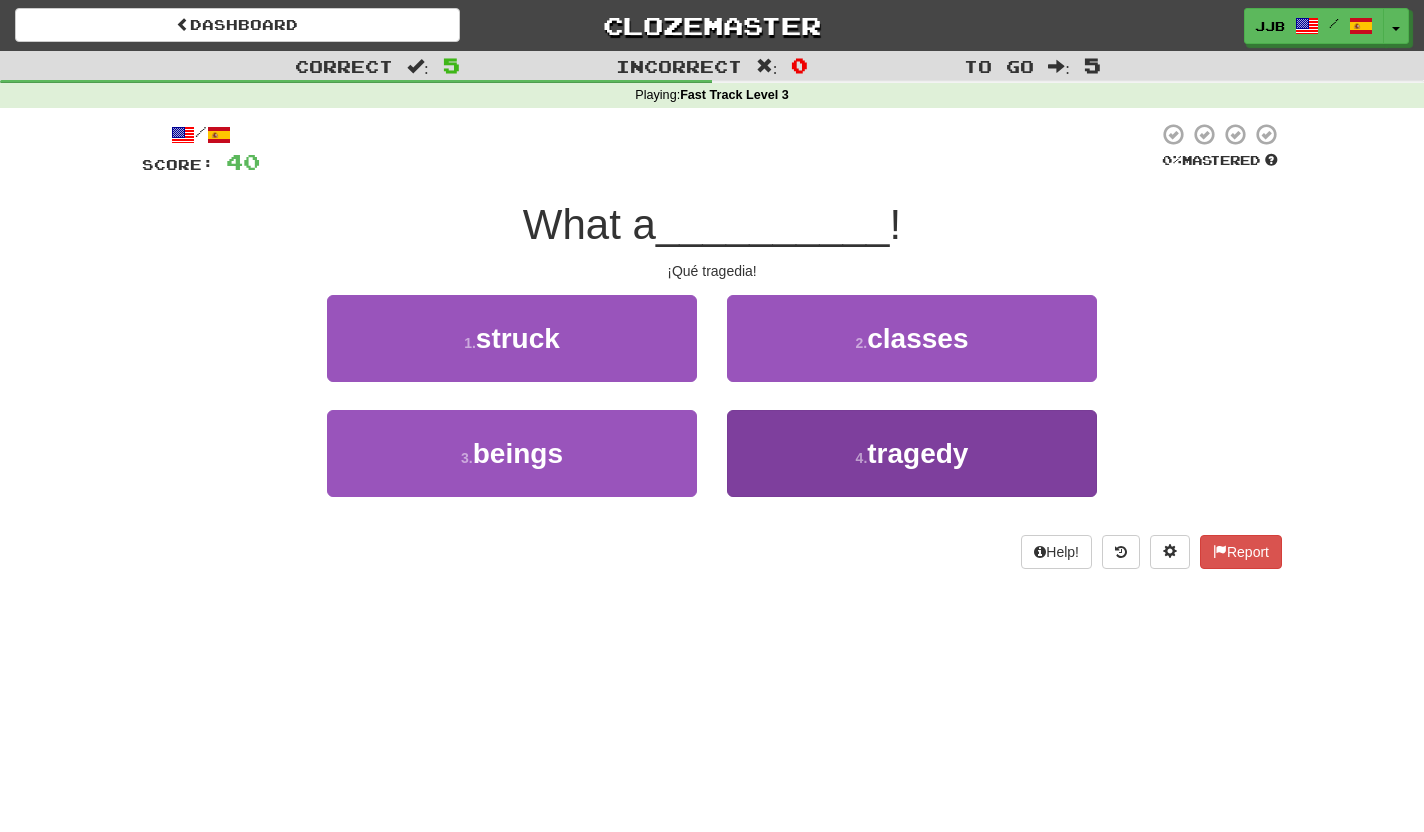 click on "tragedy" at bounding box center [917, 453] 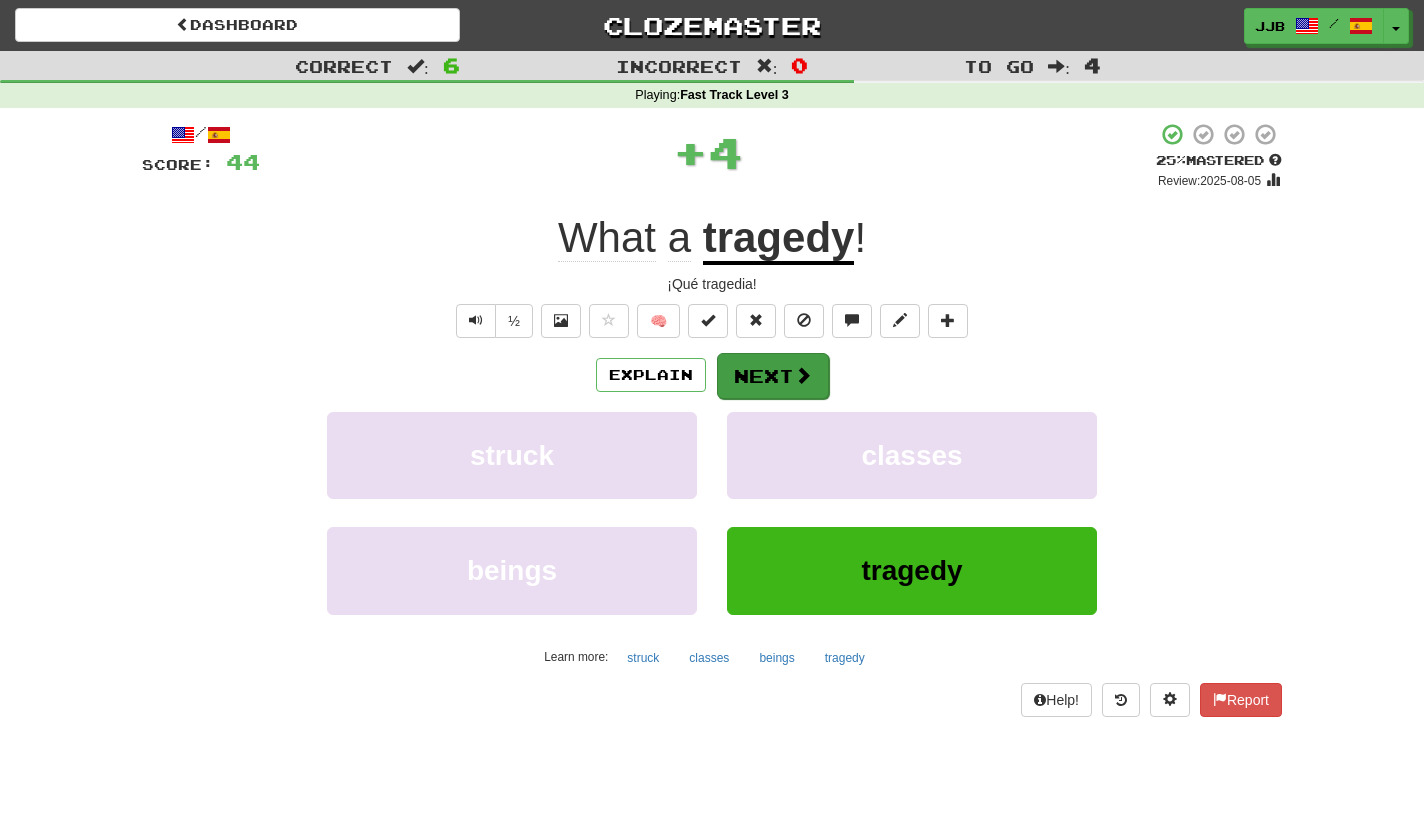 click at bounding box center [803, 375] 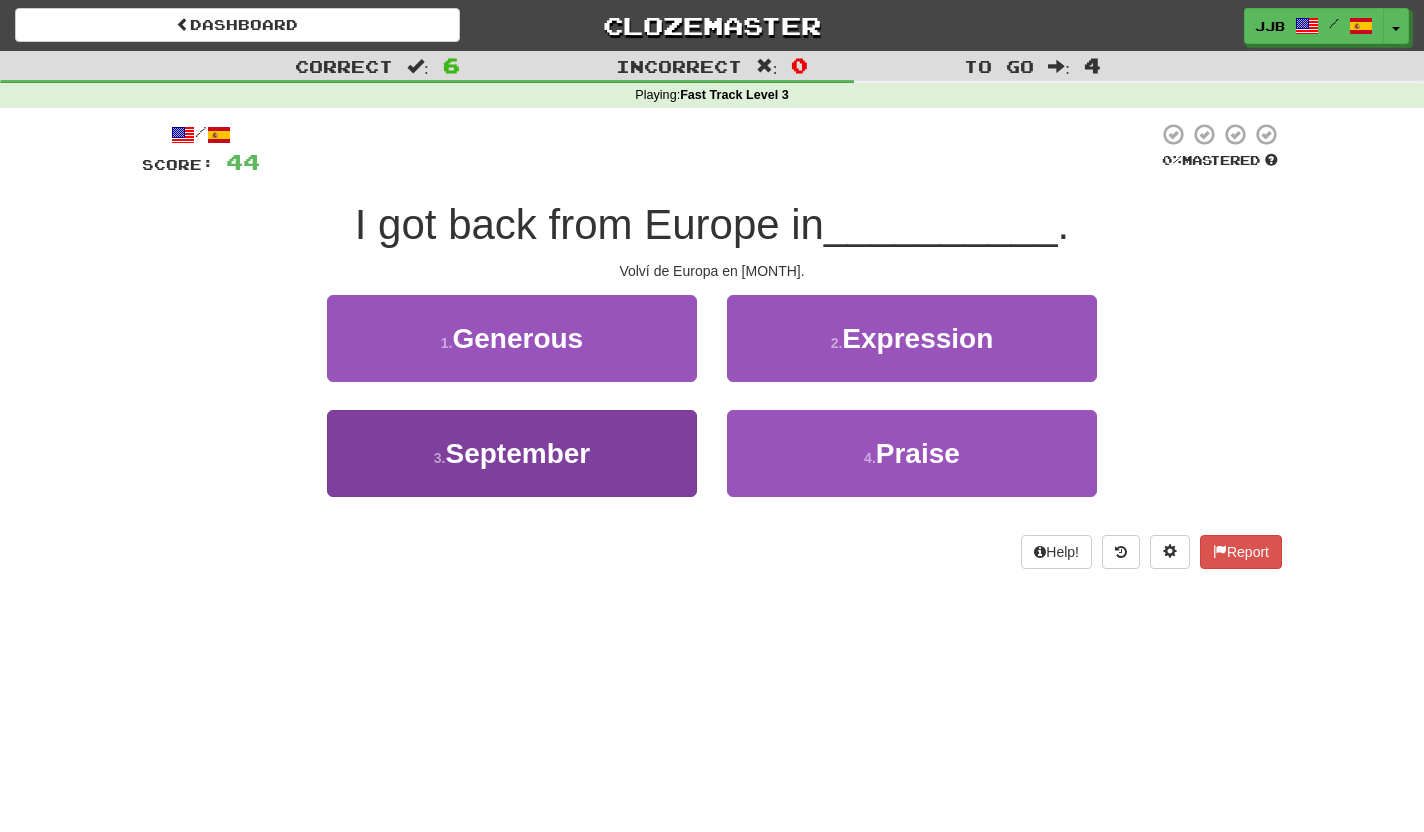 click on "3 .  September" at bounding box center (512, 453) 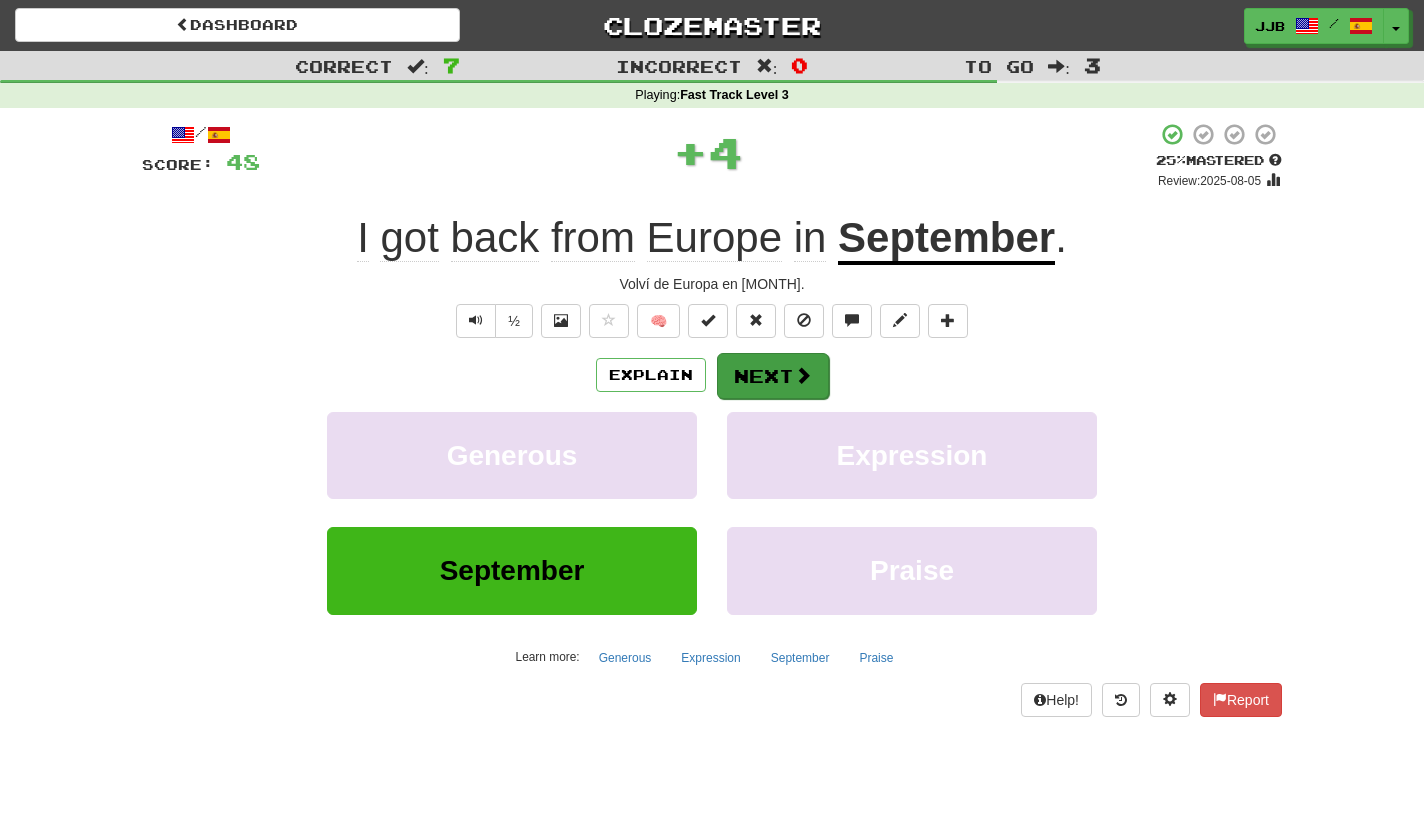 click on "Next" at bounding box center (773, 376) 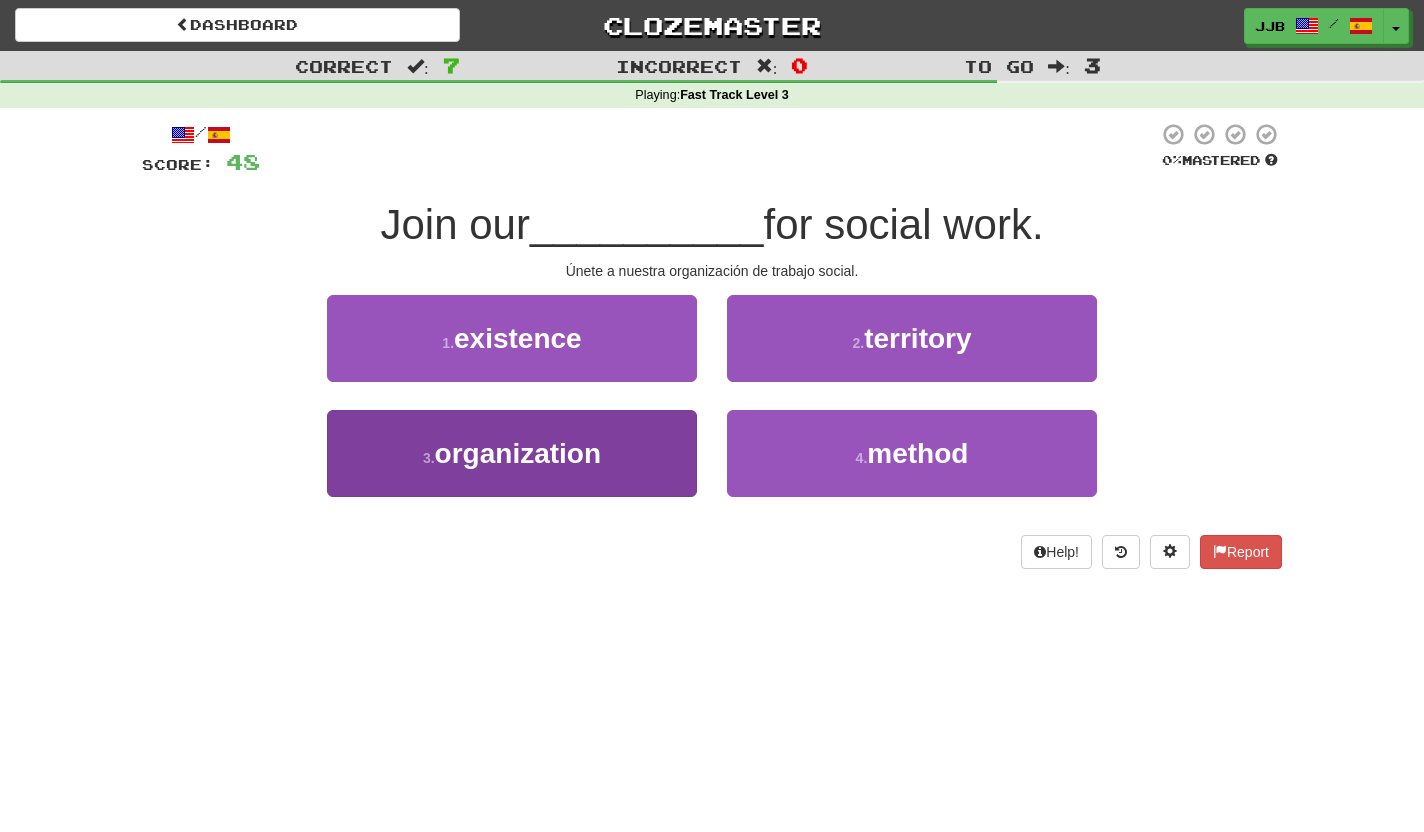 click on "3 .  organization" at bounding box center (512, 453) 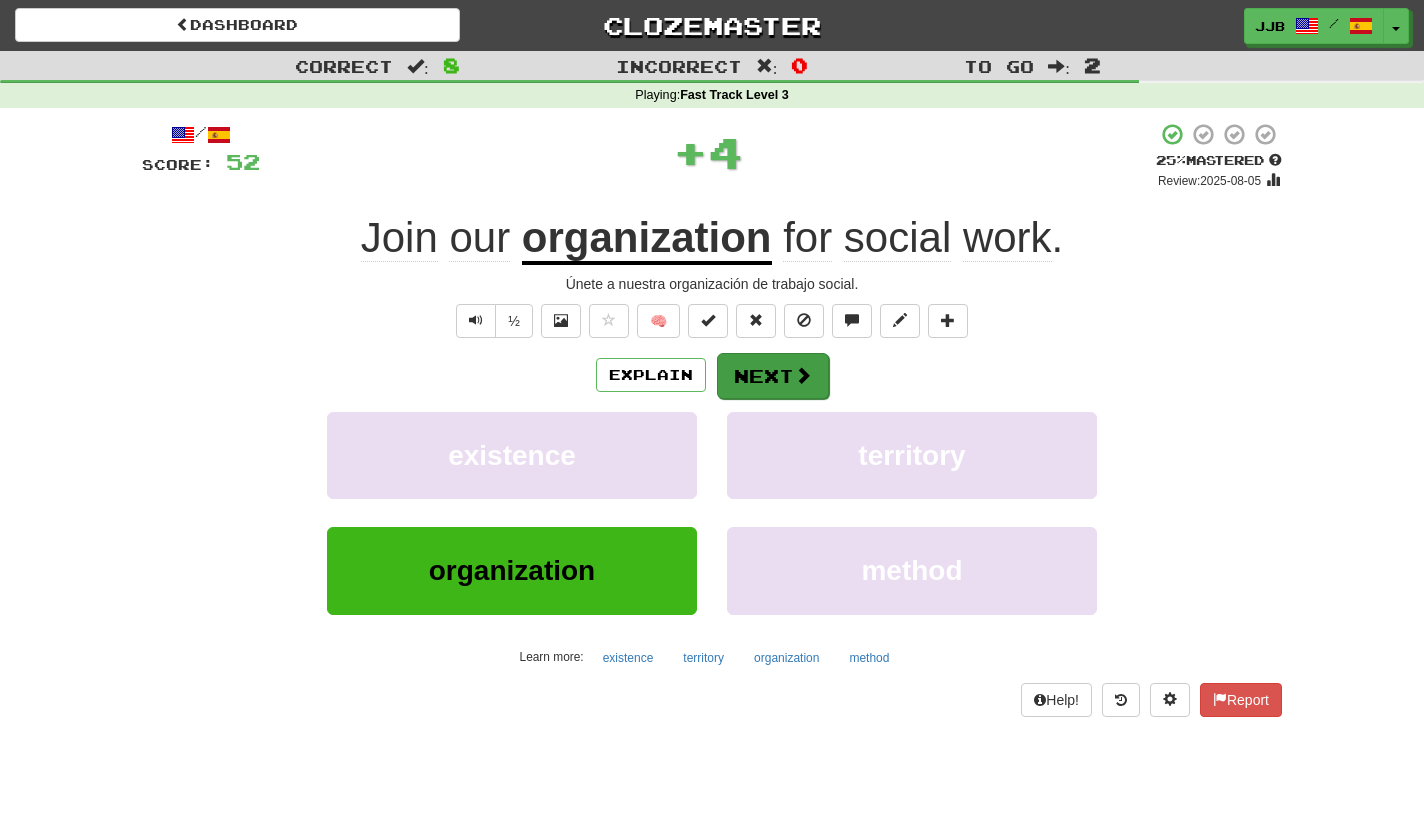 click at bounding box center (803, 375) 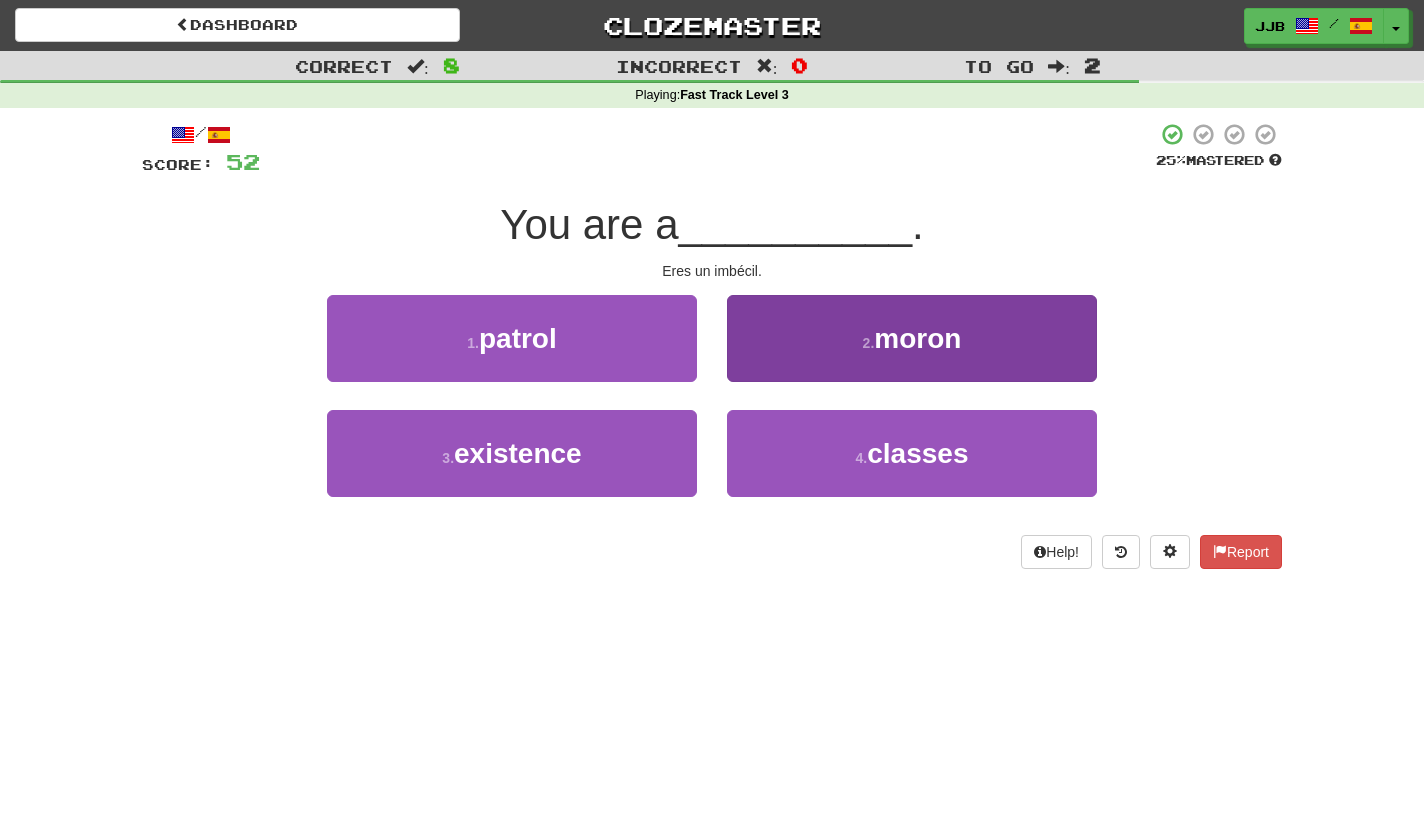click on "2 .  moron" at bounding box center (912, 338) 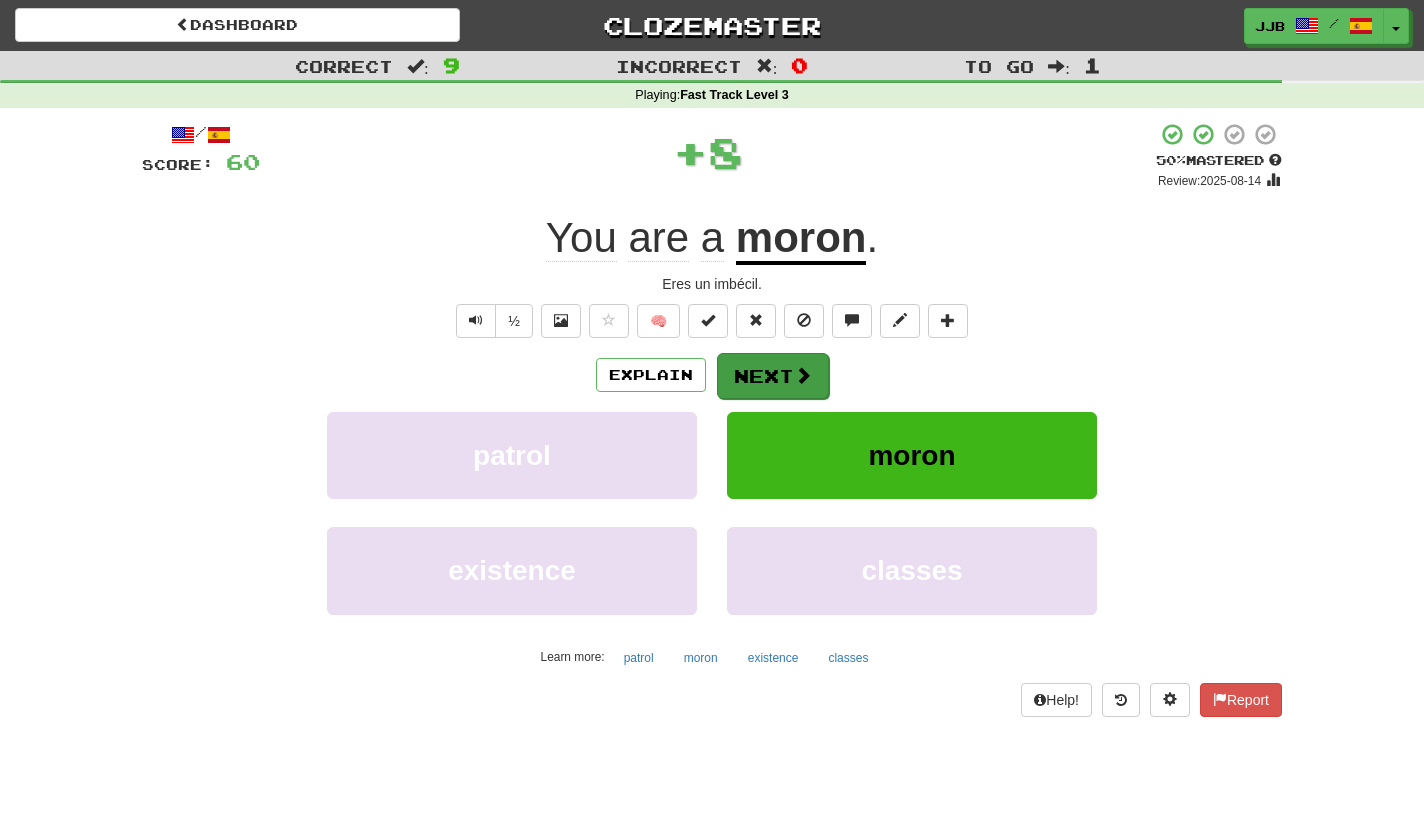 click at bounding box center [803, 375] 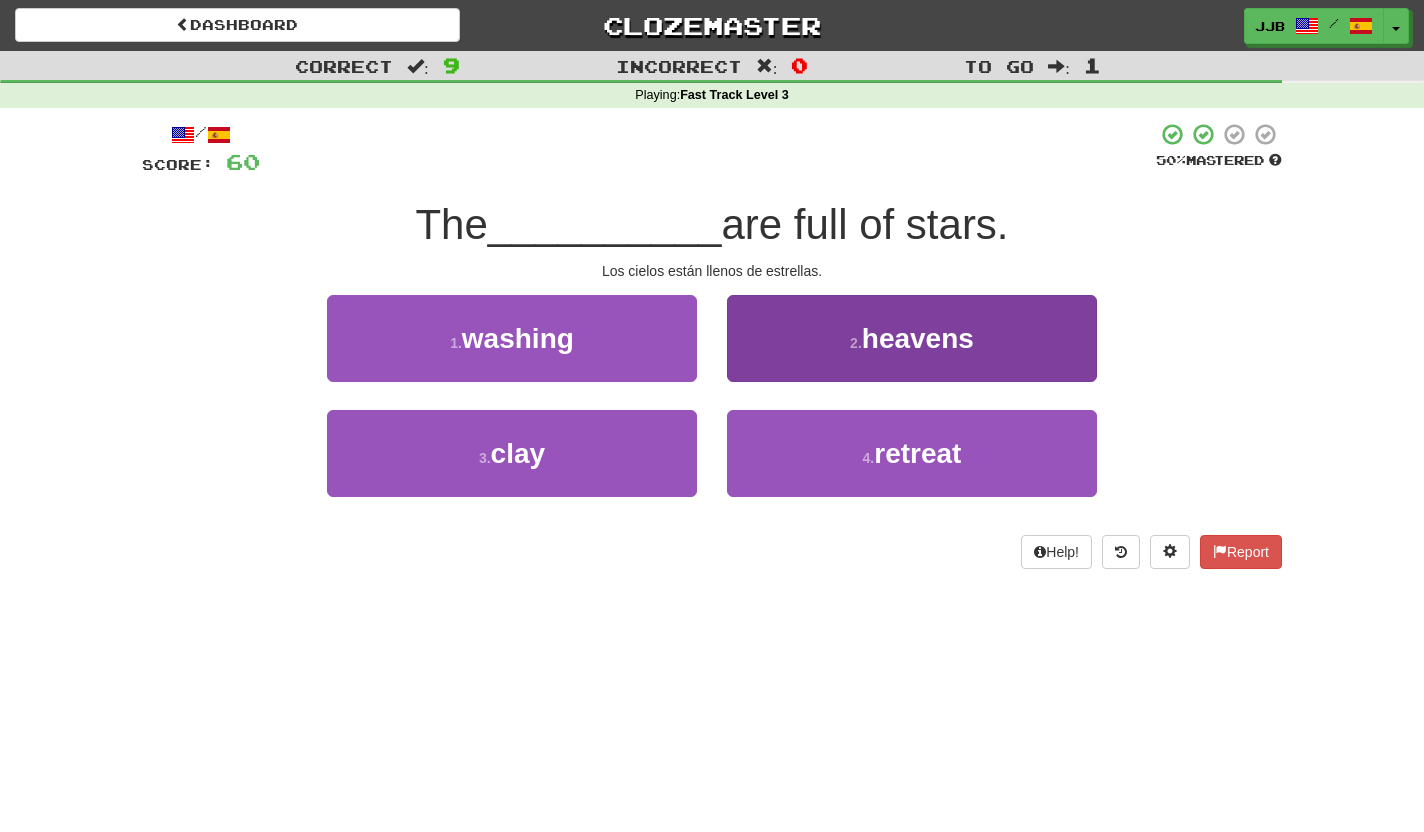 click on "2 ." at bounding box center (856, 343) 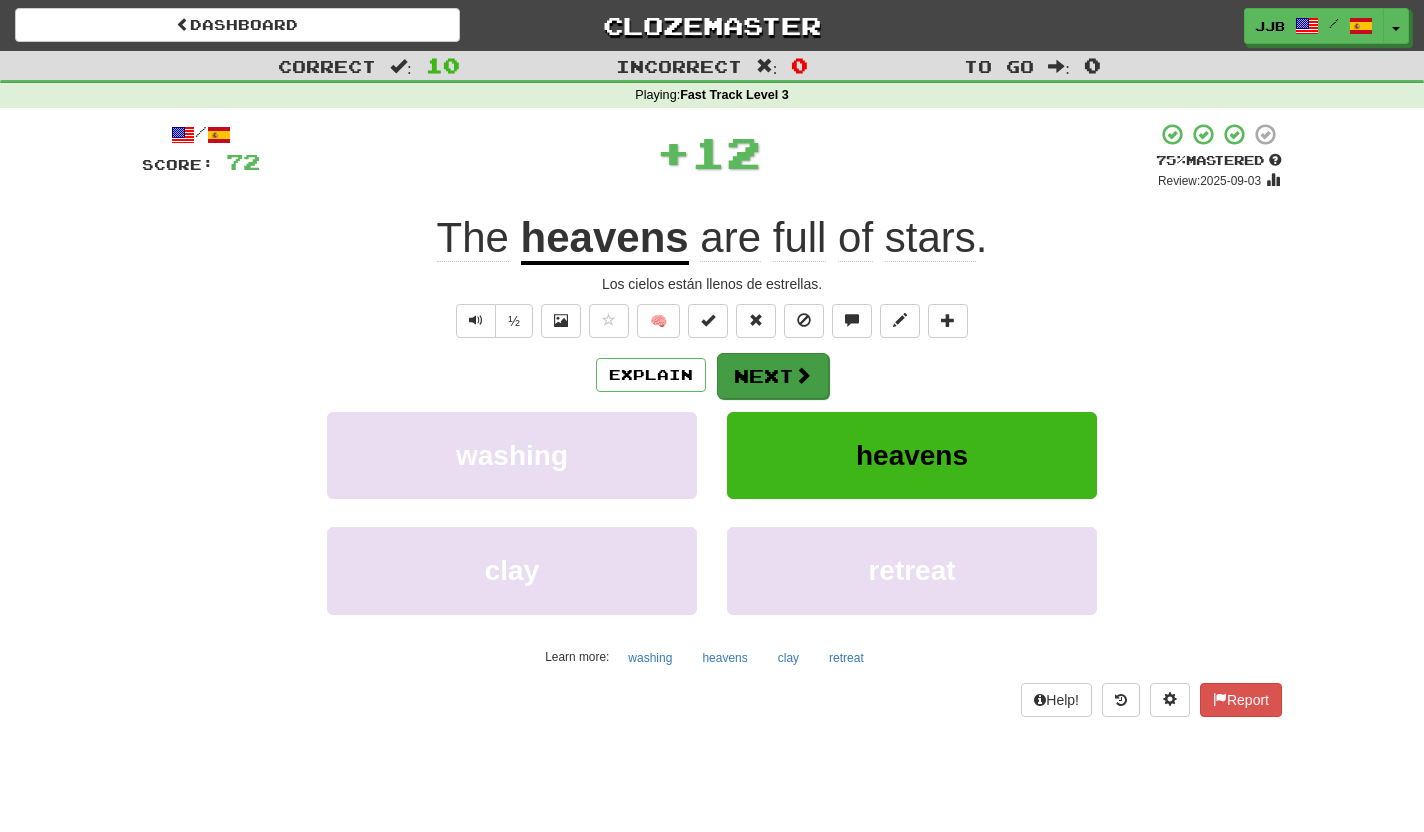 click on "Next" at bounding box center (773, 376) 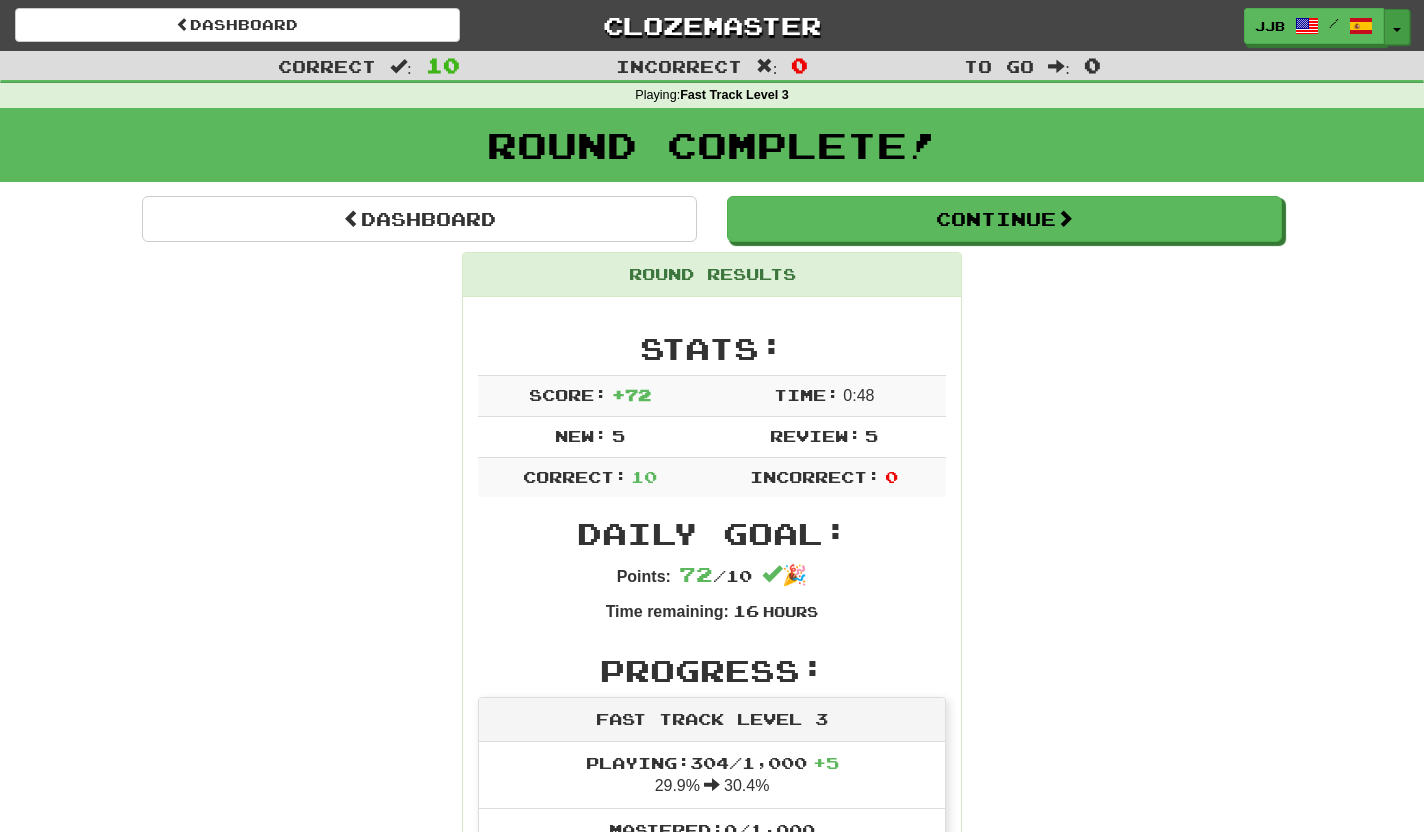 click on "Toggle Dropdown" at bounding box center (1397, 27) 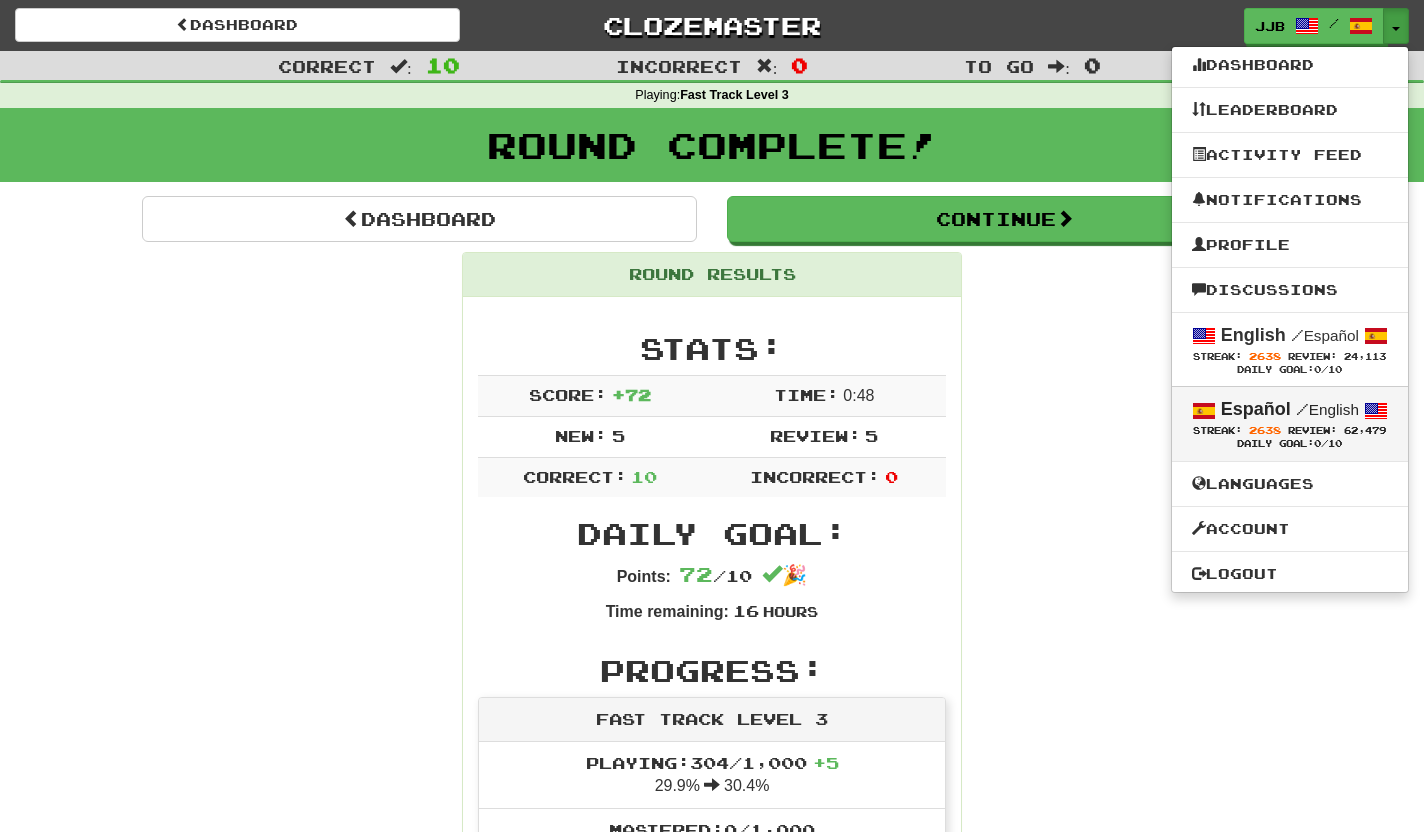 click on "Español" at bounding box center (1256, 409) 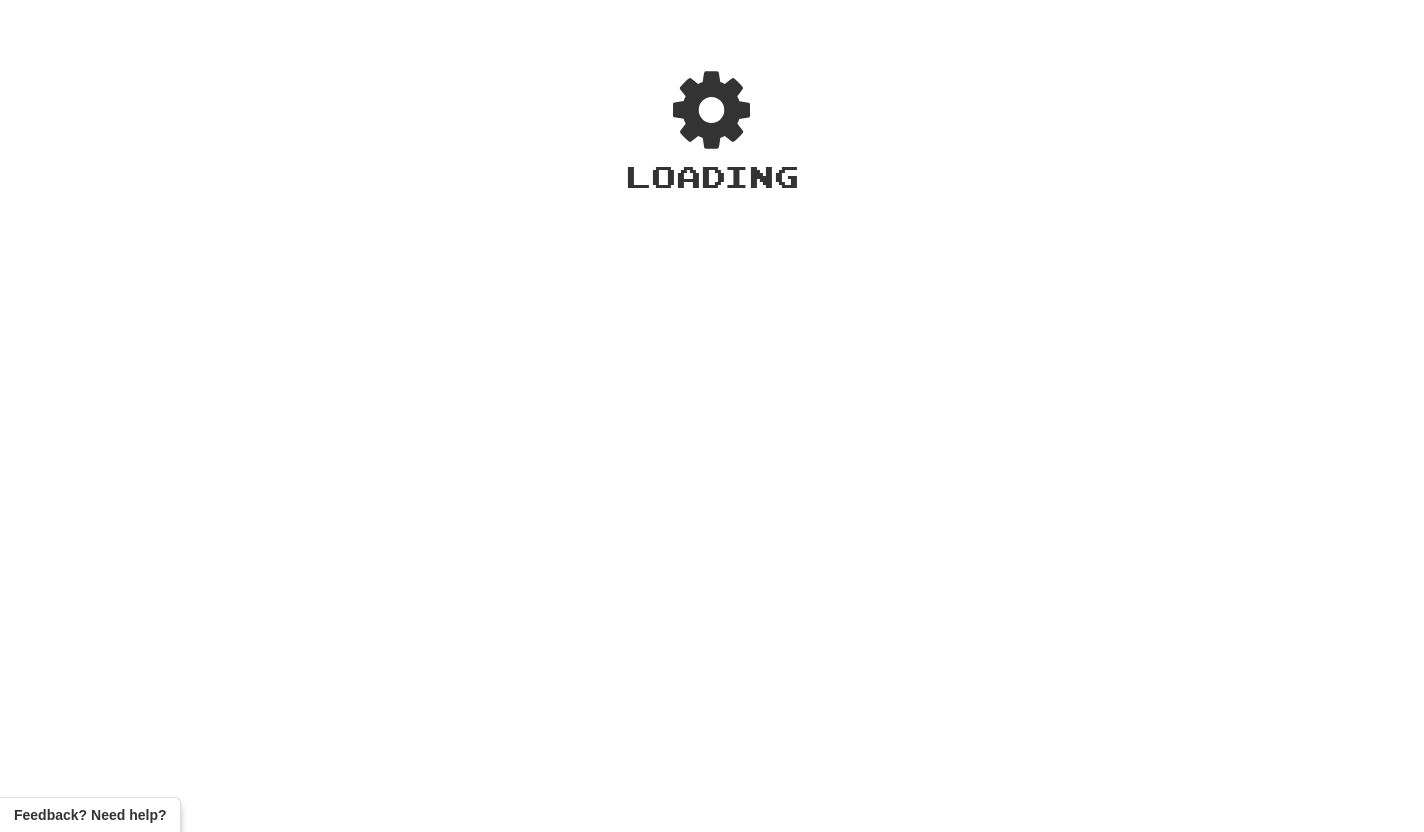 scroll, scrollTop: 0, scrollLeft: 0, axis: both 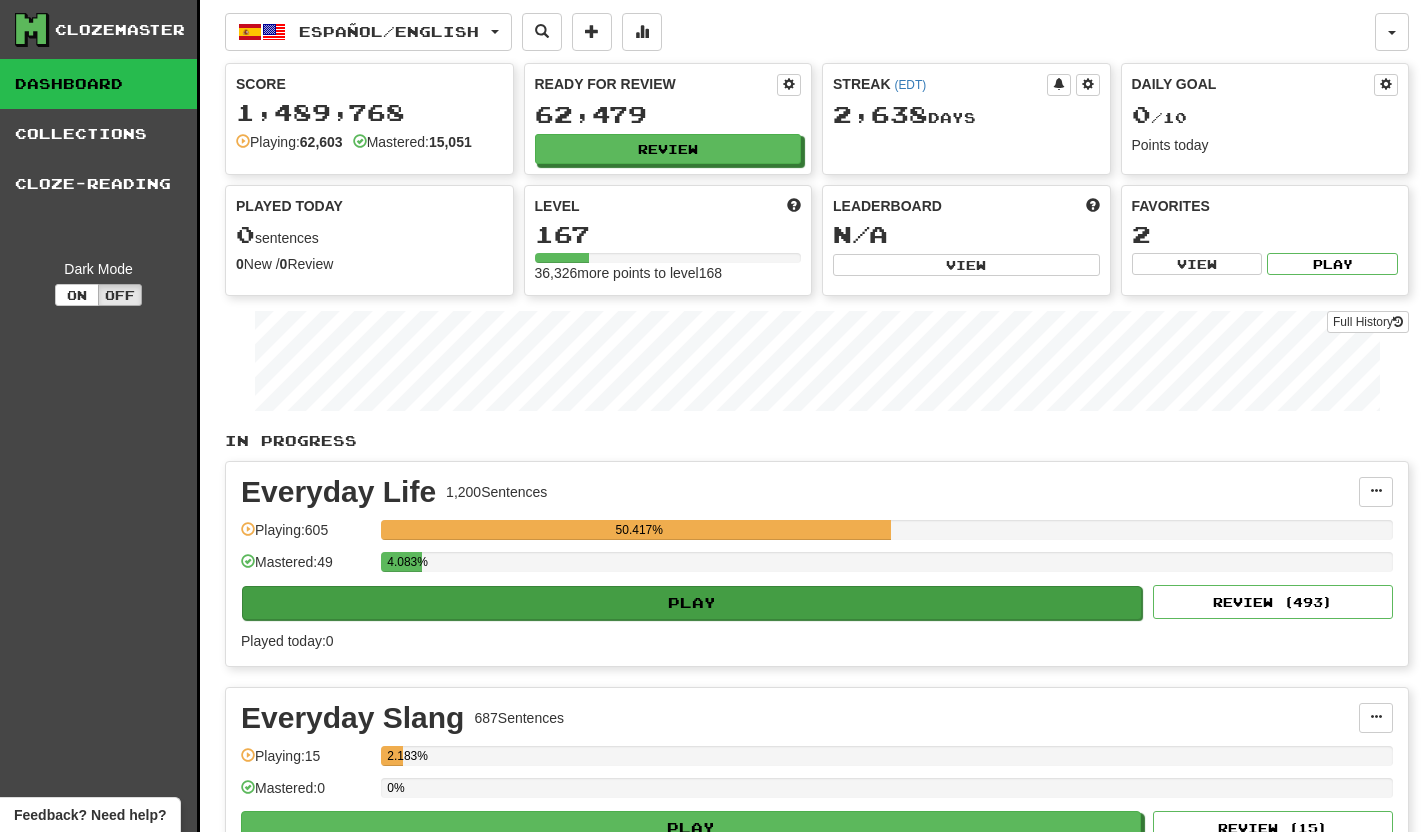 click on "Play" at bounding box center (692, 603) 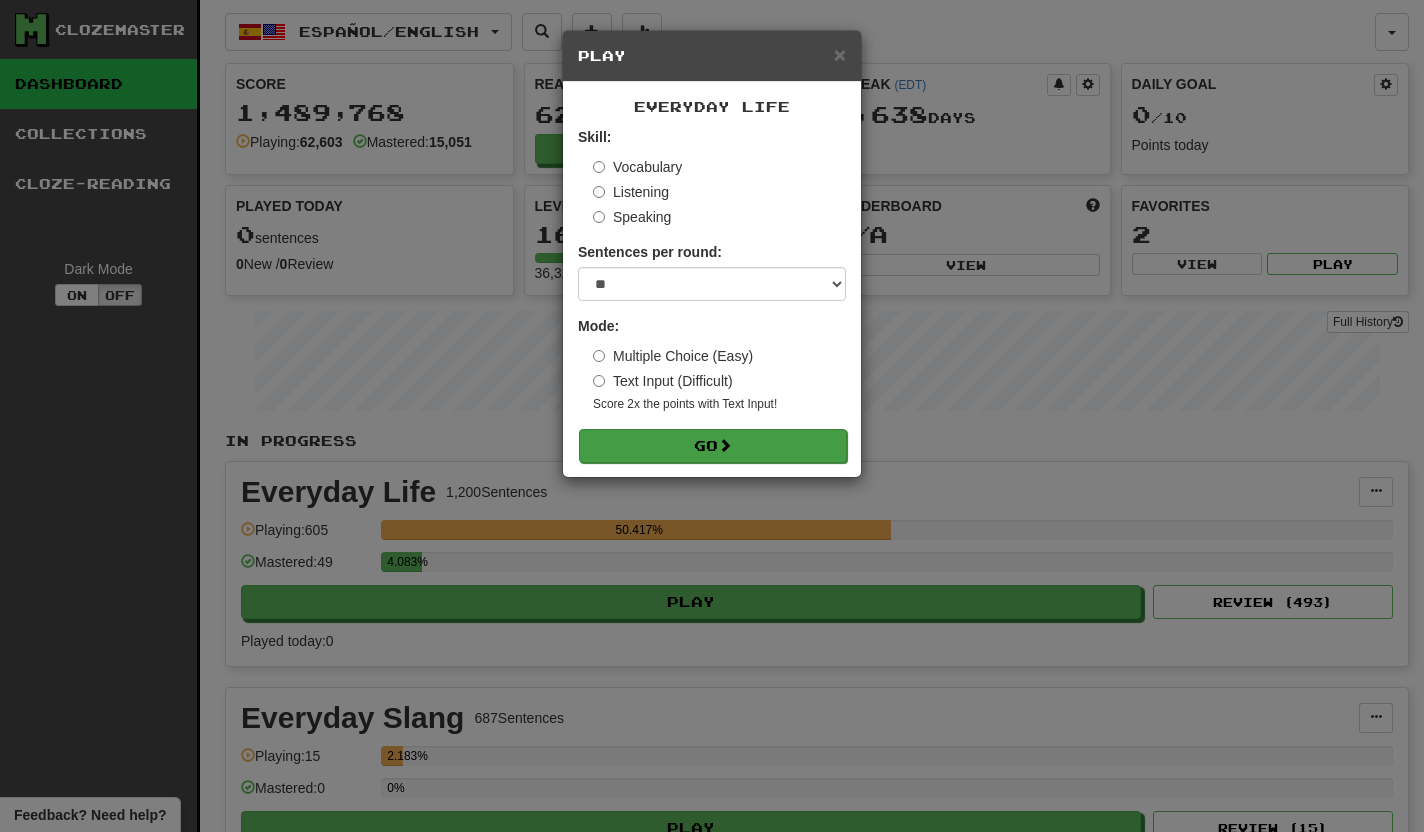 click on "Go" at bounding box center [713, 446] 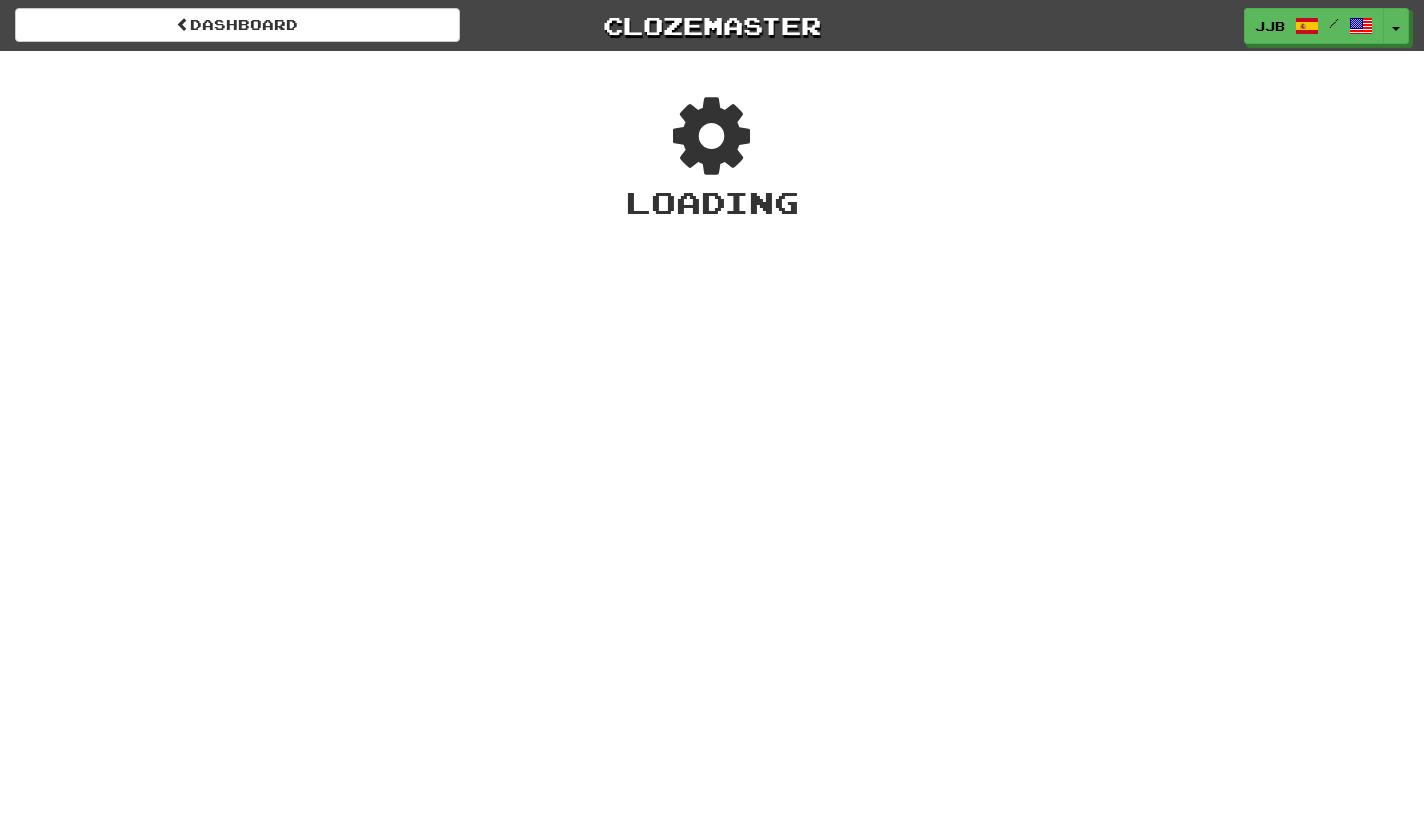 scroll, scrollTop: 0, scrollLeft: 0, axis: both 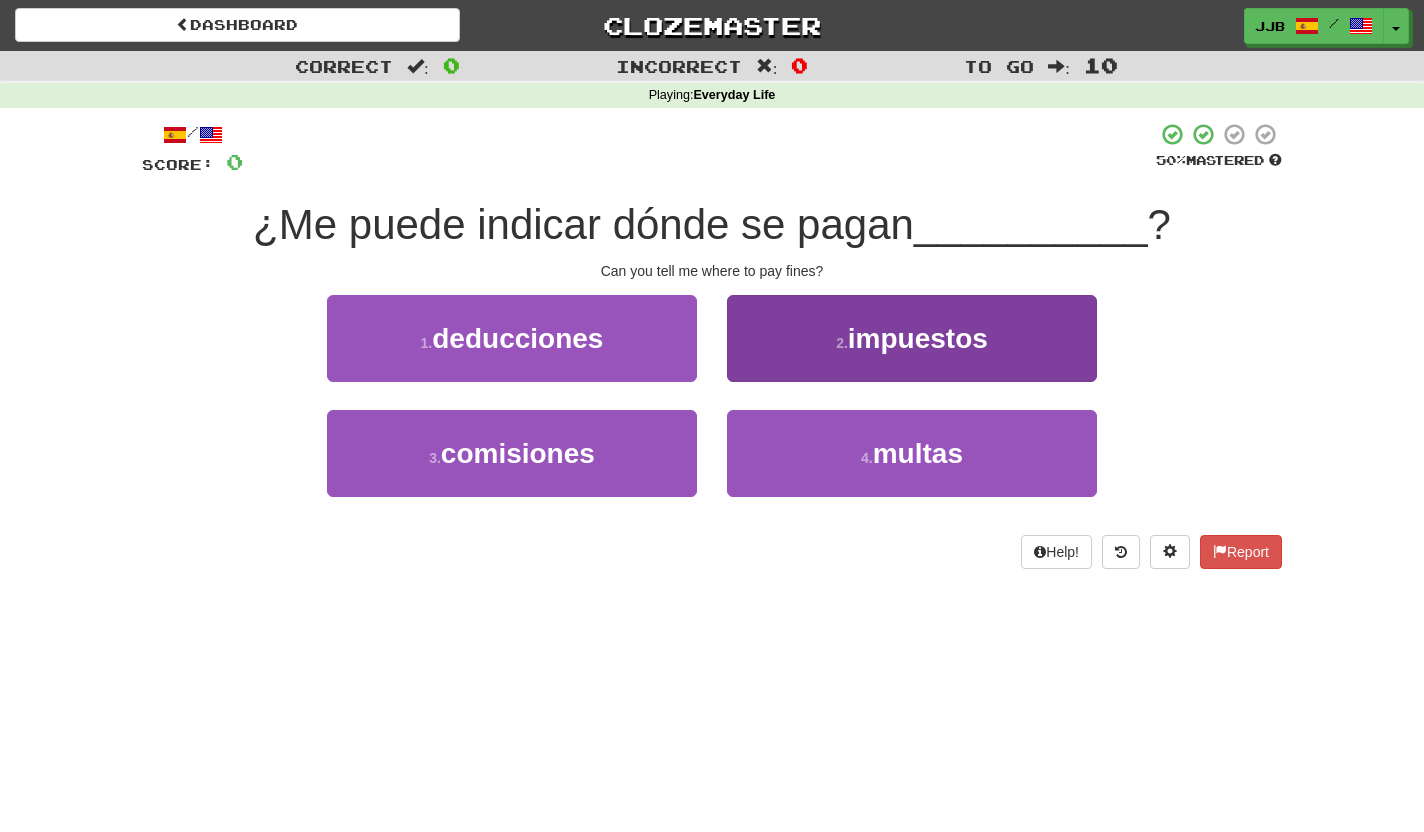 click on "impuestos" at bounding box center (918, 338) 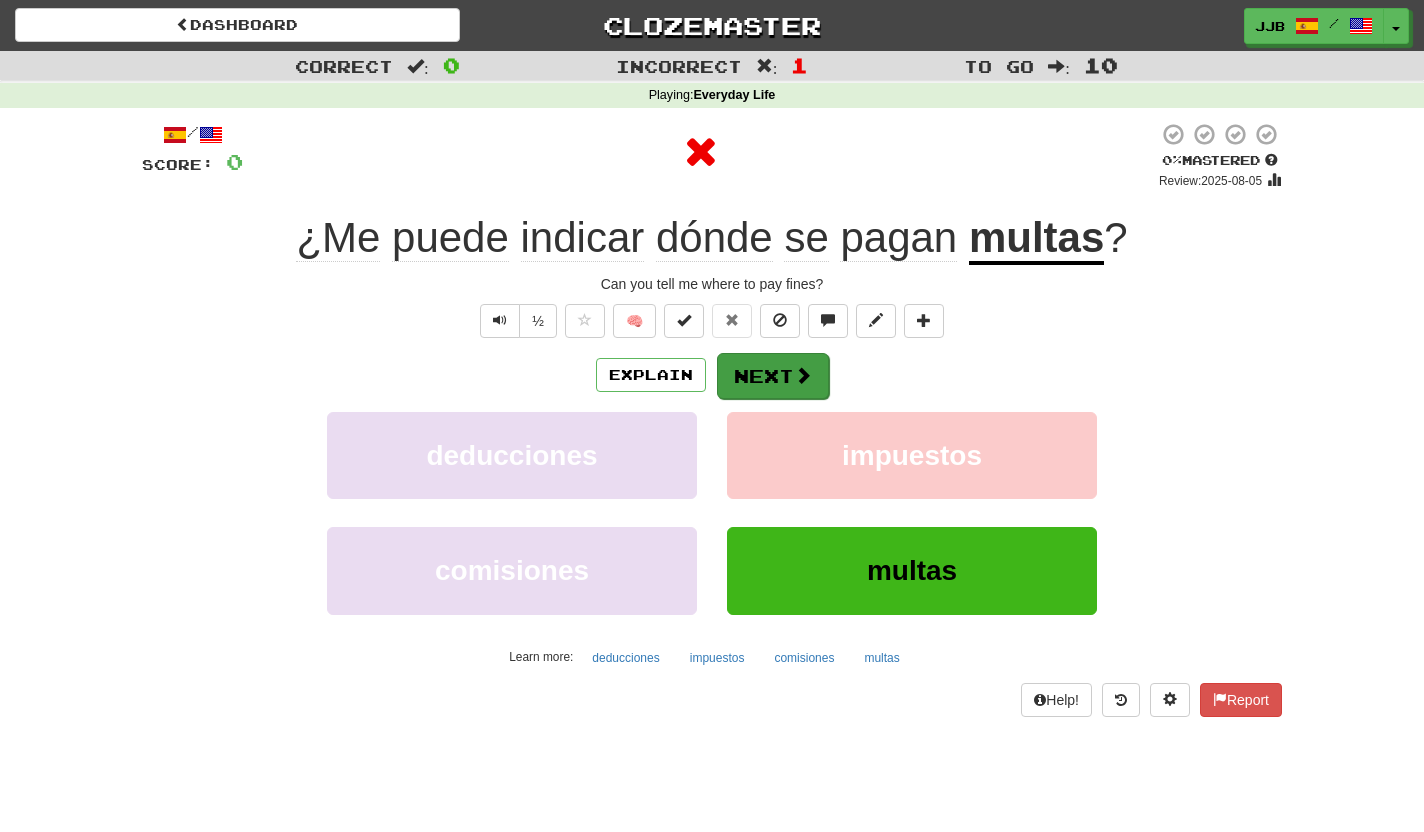 click on "Next" at bounding box center [773, 376] 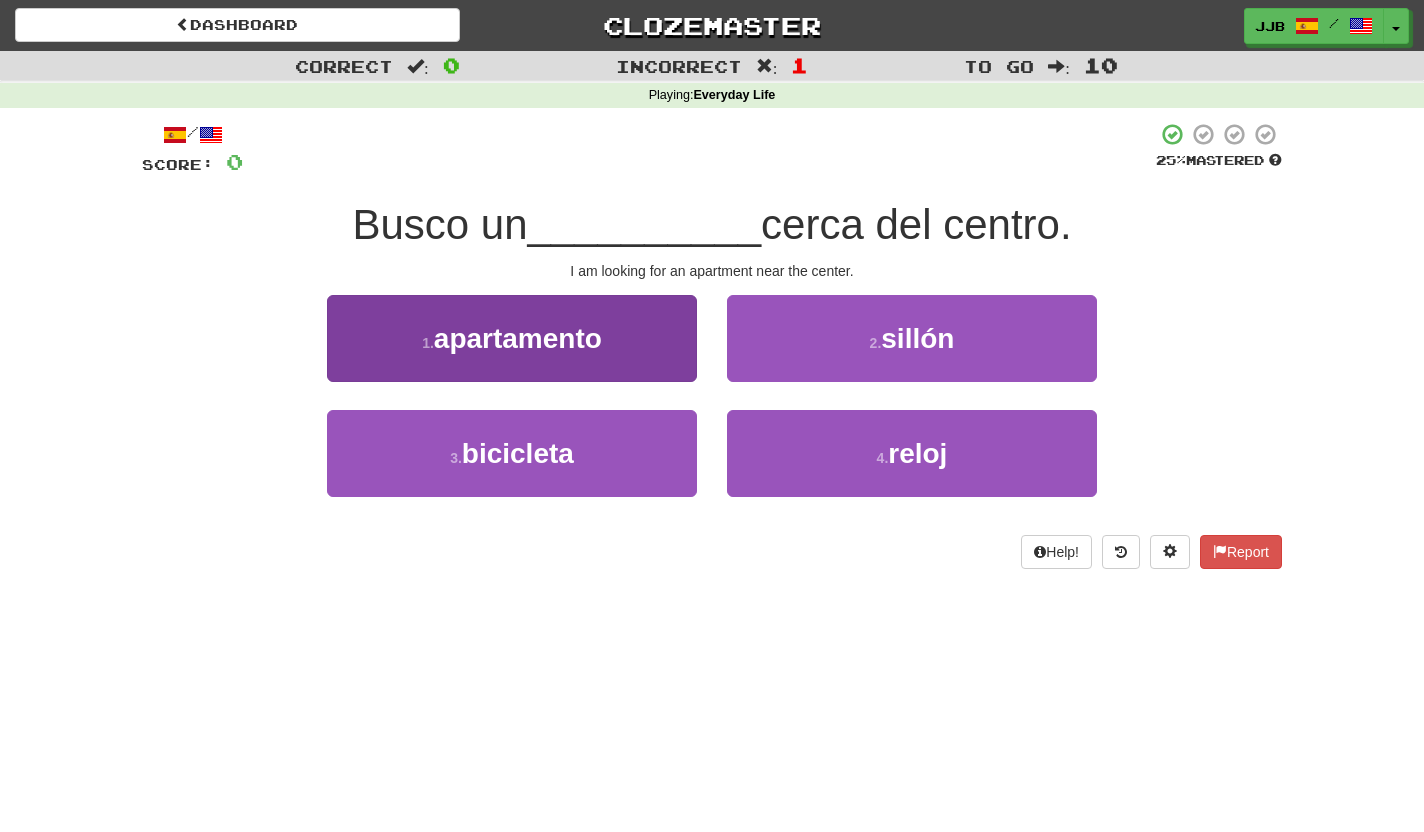 click on "1 .  apartamento" at bounding box center [512, 338] 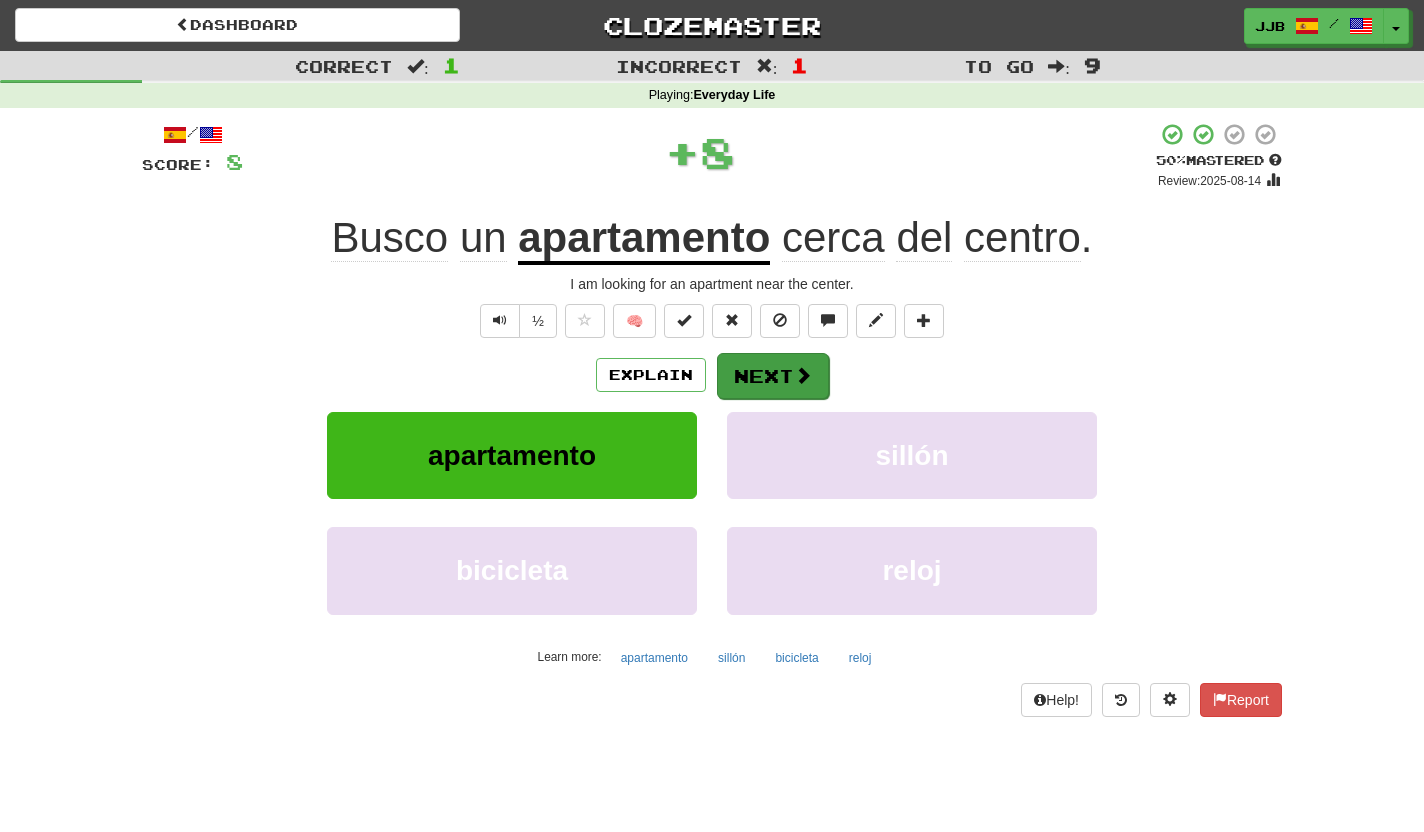 click on "Next" at bounding box center (773, 376) 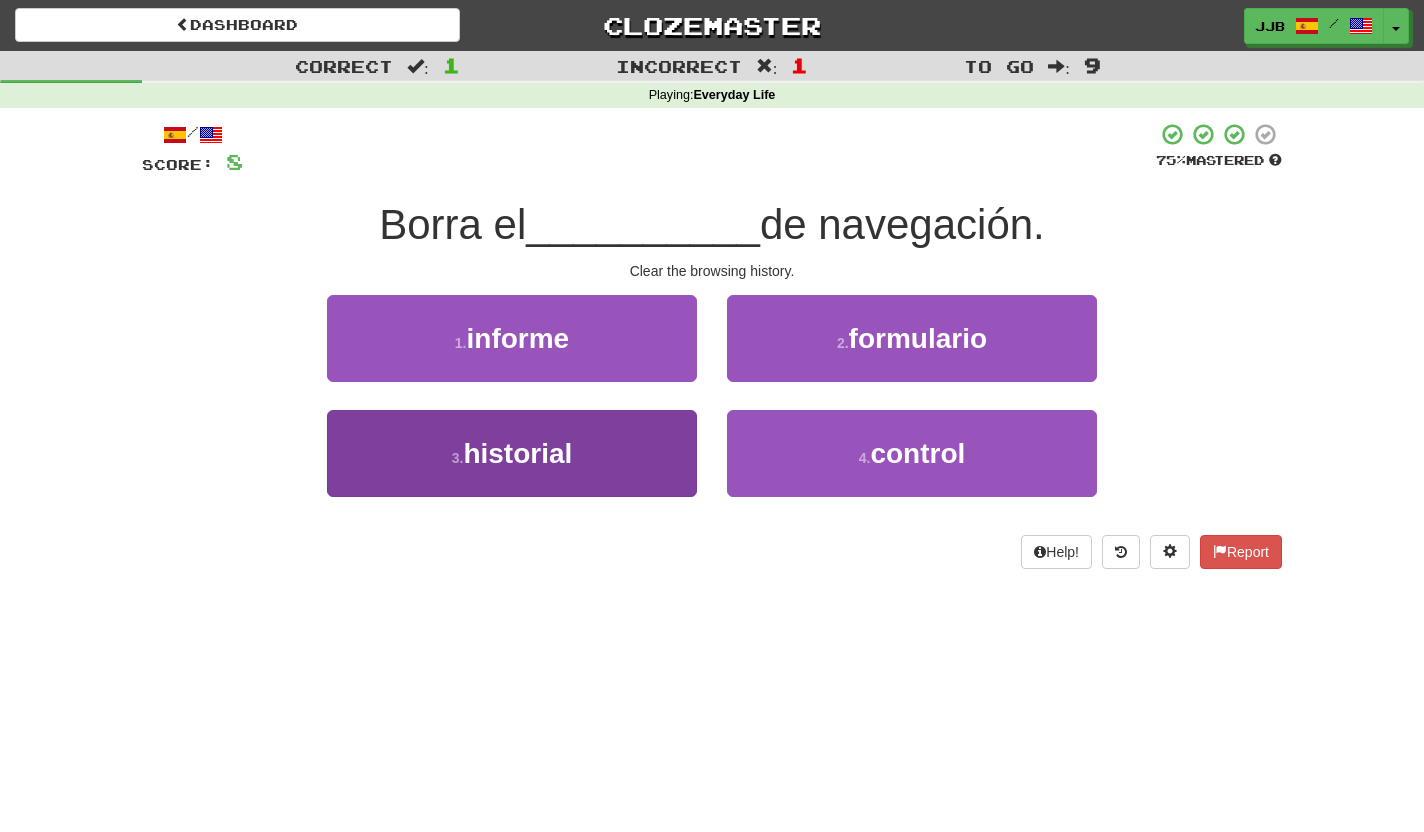 click on "3 .  historial" at bounding box center (512, 453) 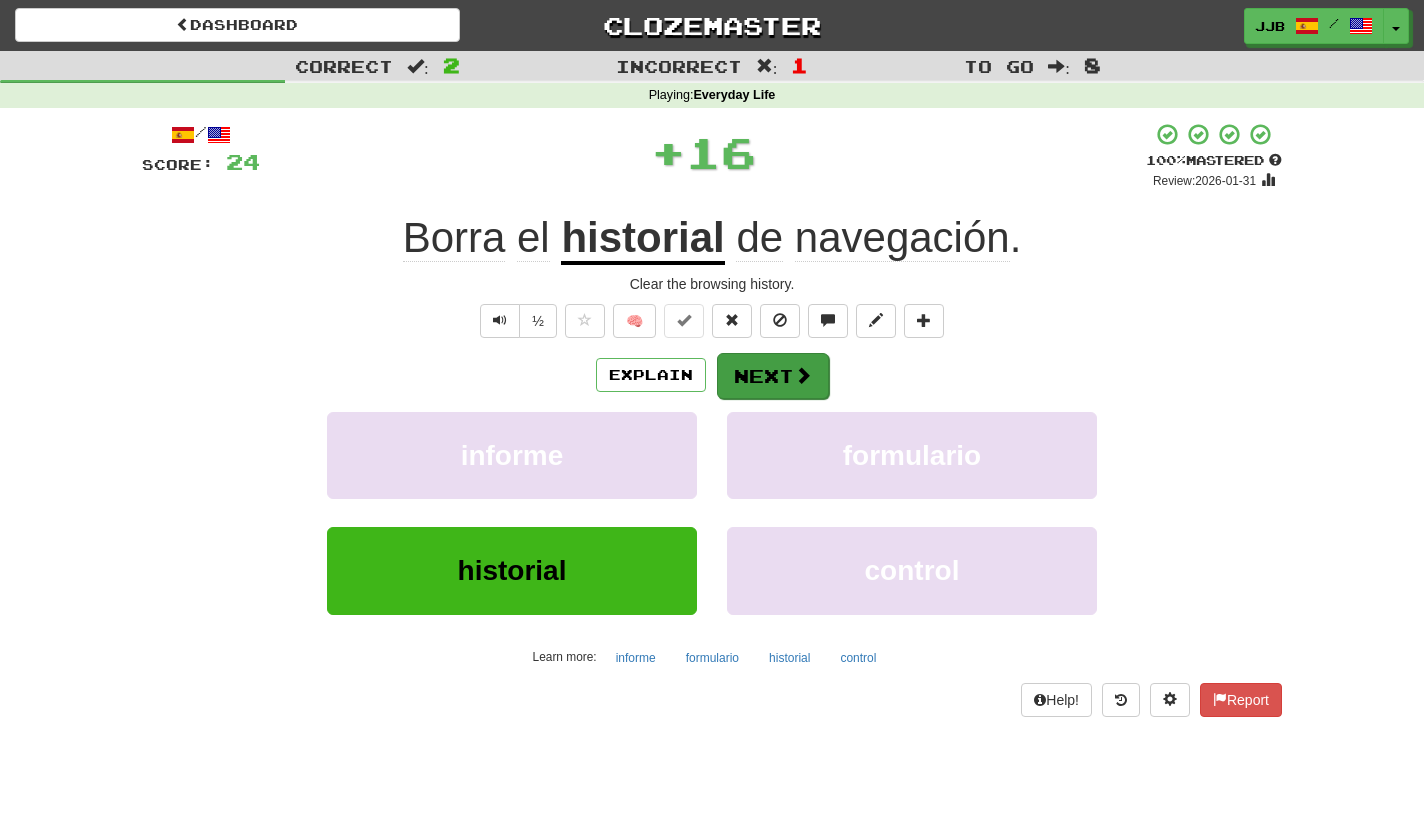 click on "Next" at bounding box center [773, 376] 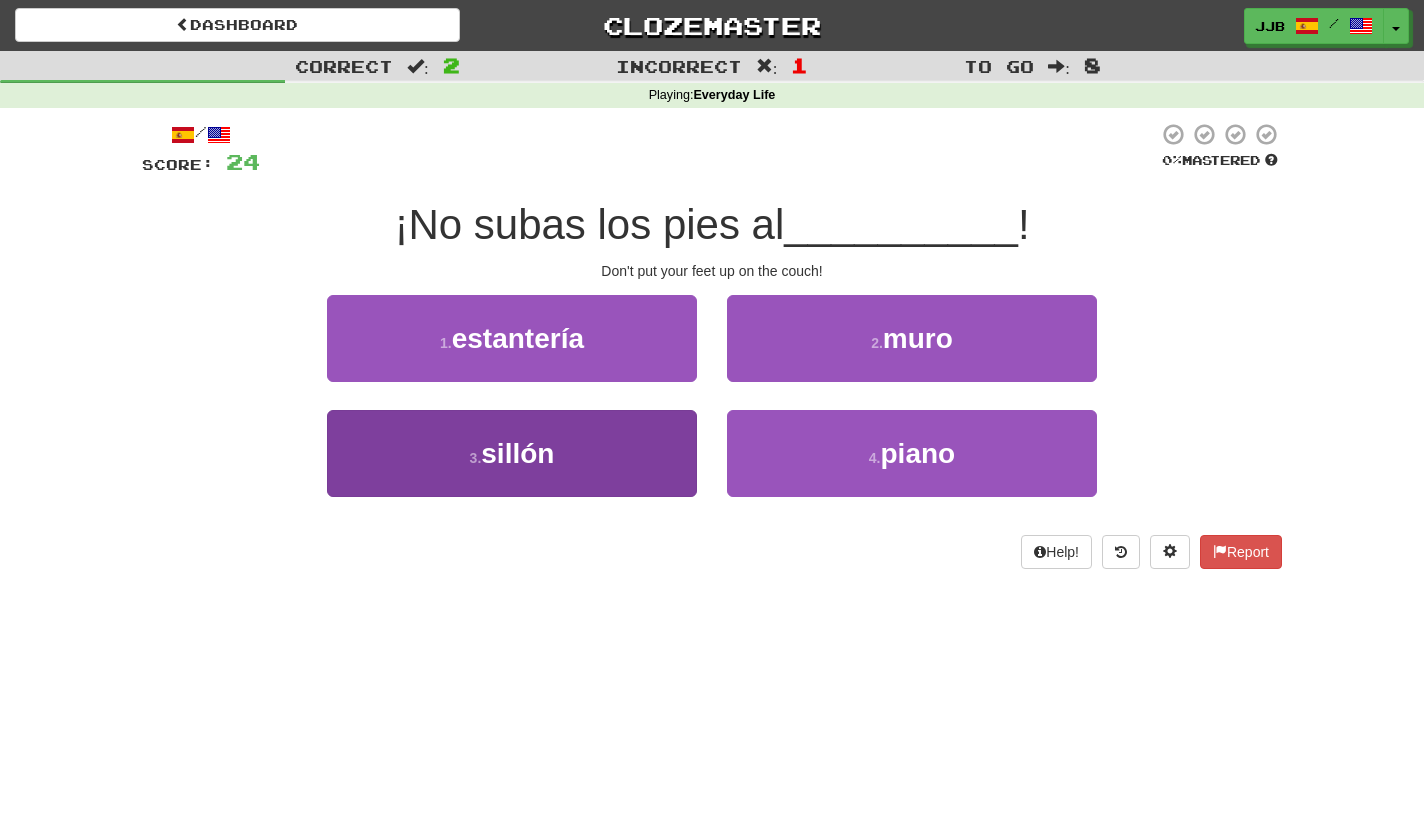 click on "3 .  sillón" at bounding box center [512, 453] 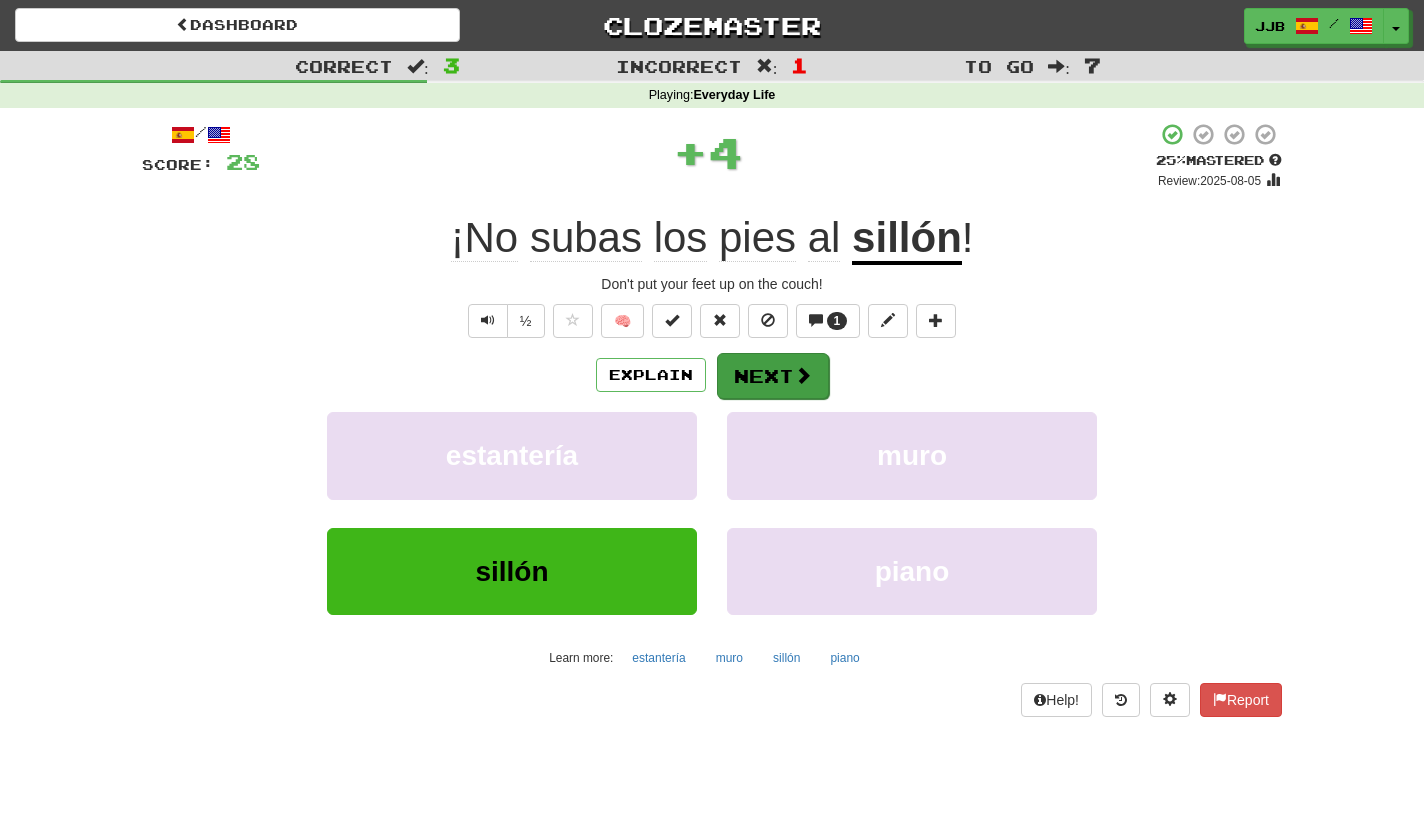 click on "Next" at bounding box center (773, 376) 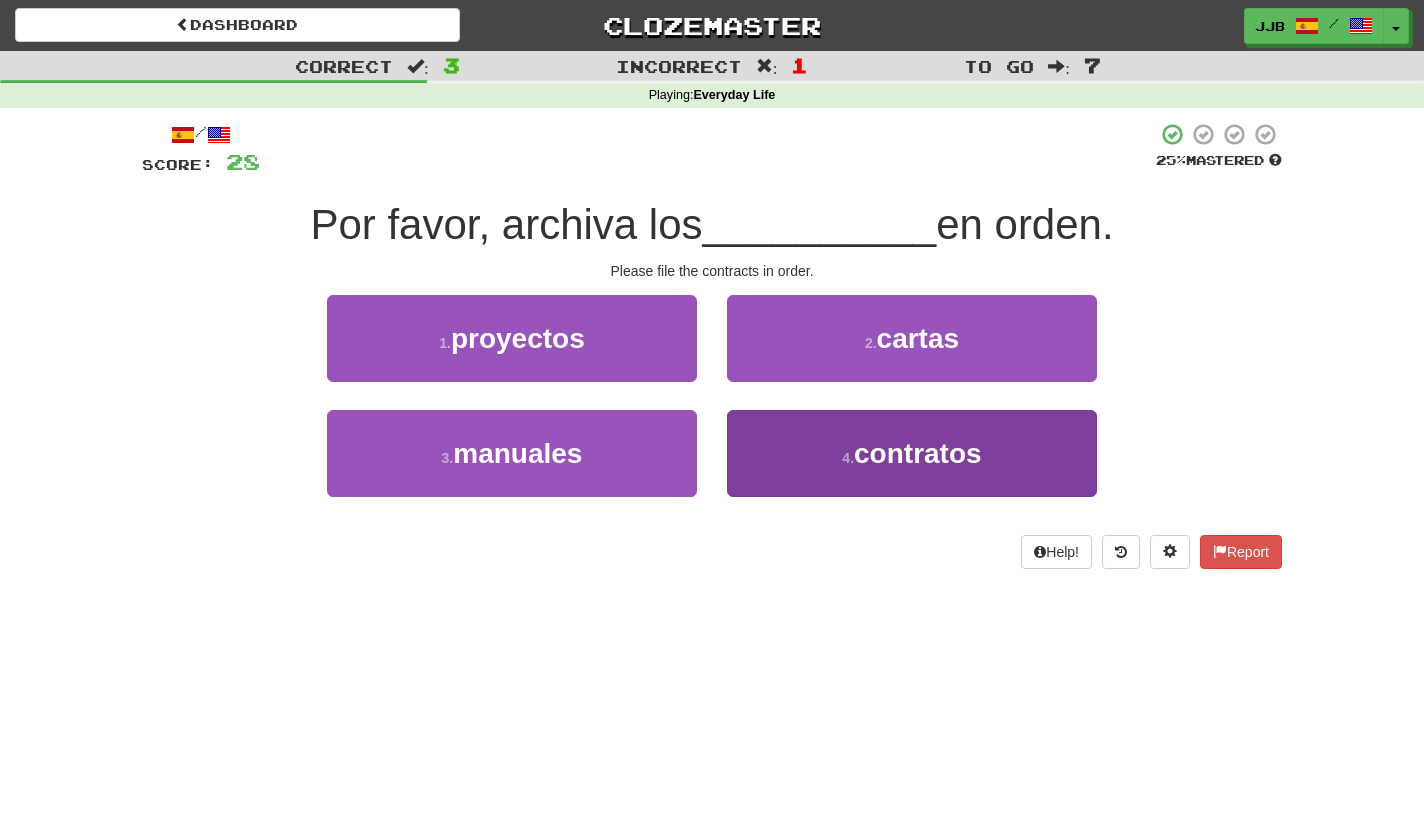 click on "4 .  contratos" at bounding box center [912, 453] 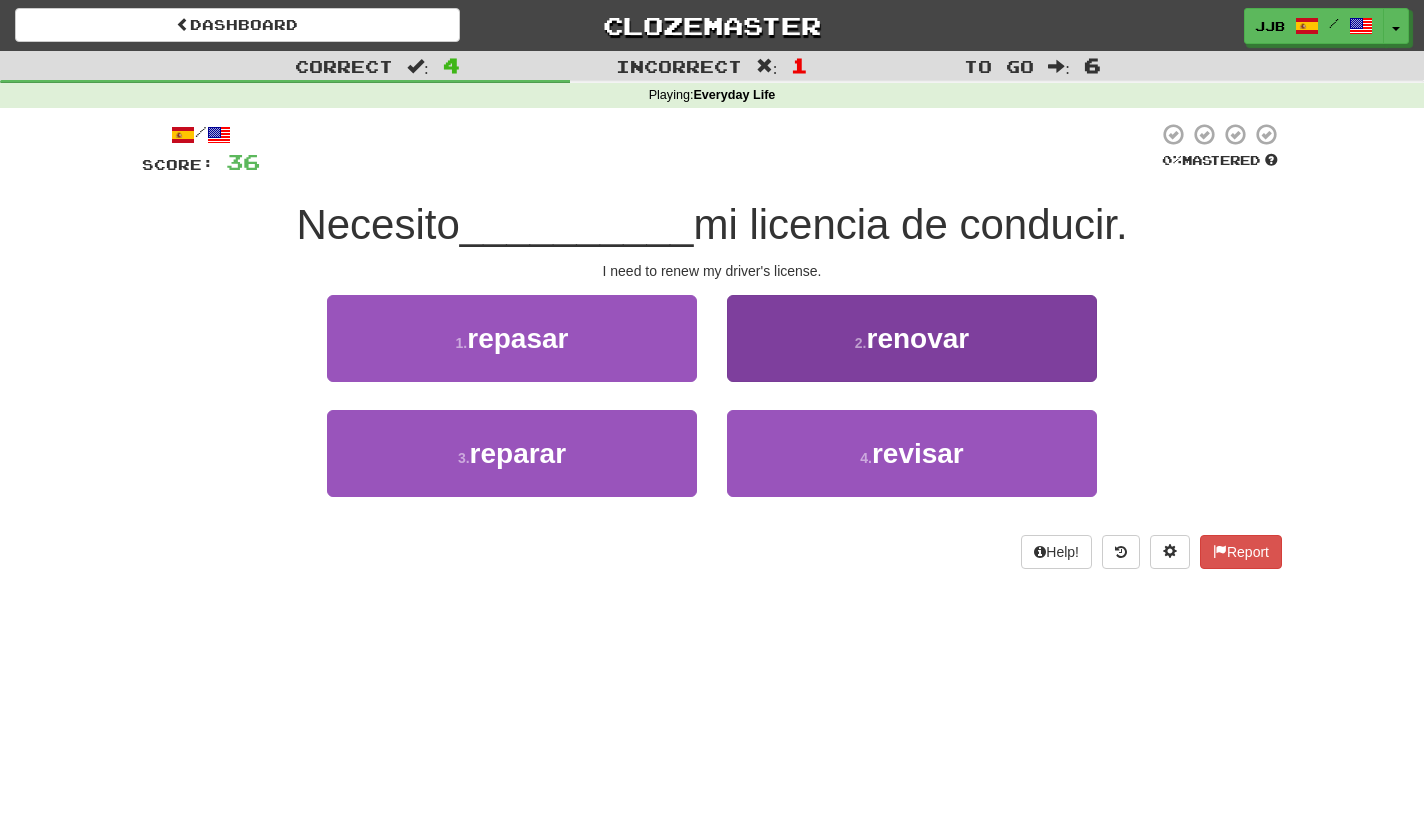 click on "renovar" at bounding box center (917, 338) 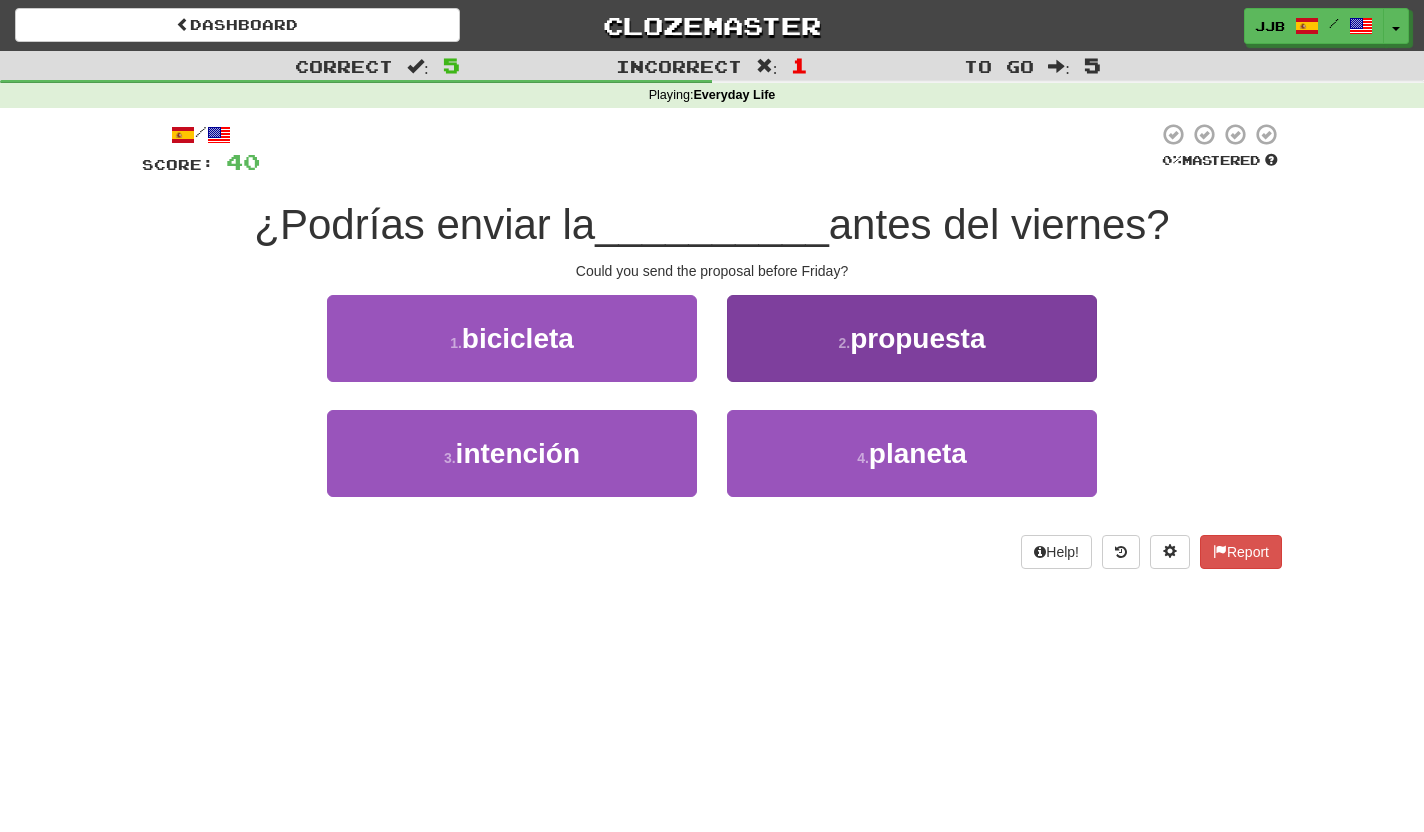 click on "2 .  propuesta" at bounding box center [912, 338] 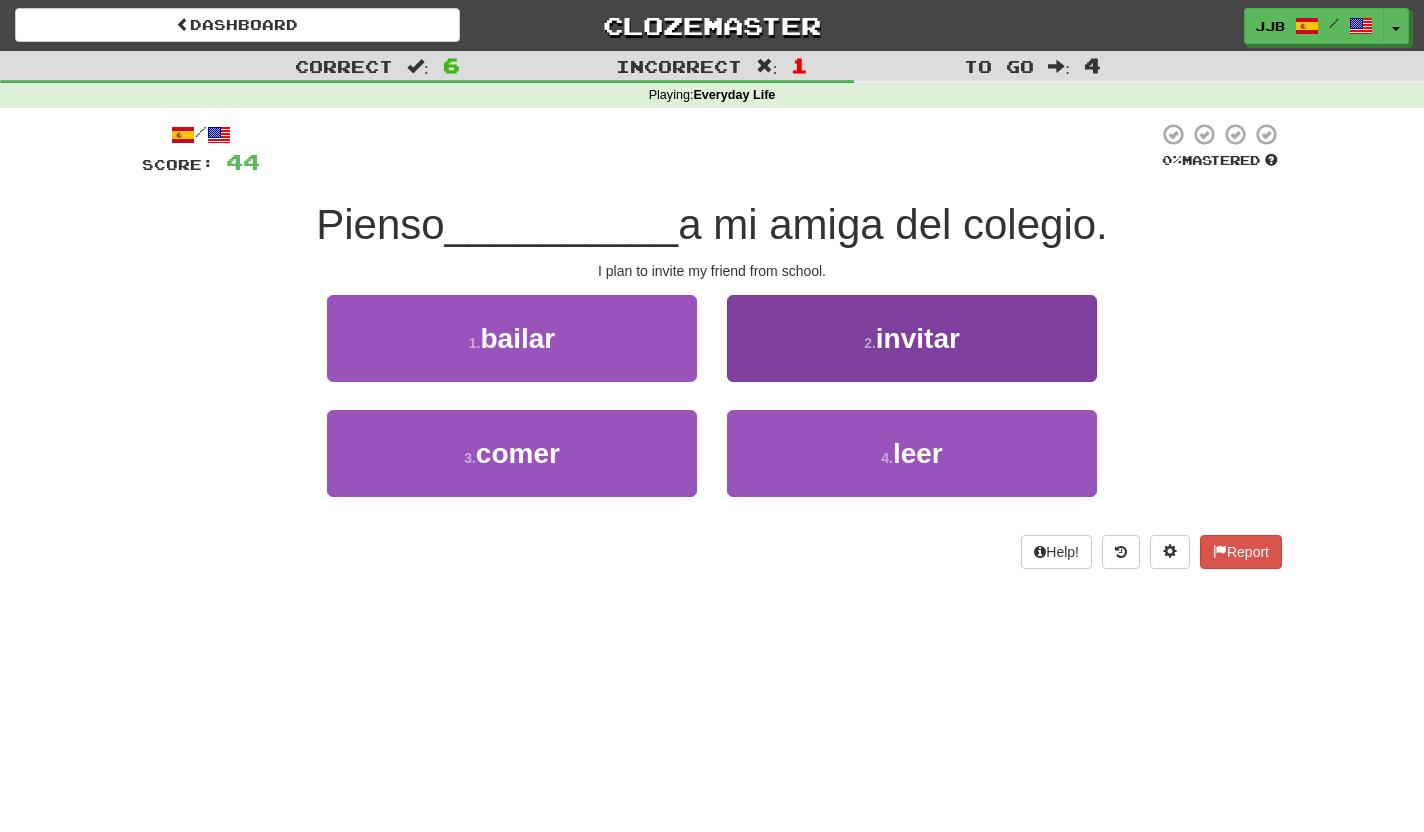 click on "2 .  invitar" at bounding box center [912, 338] 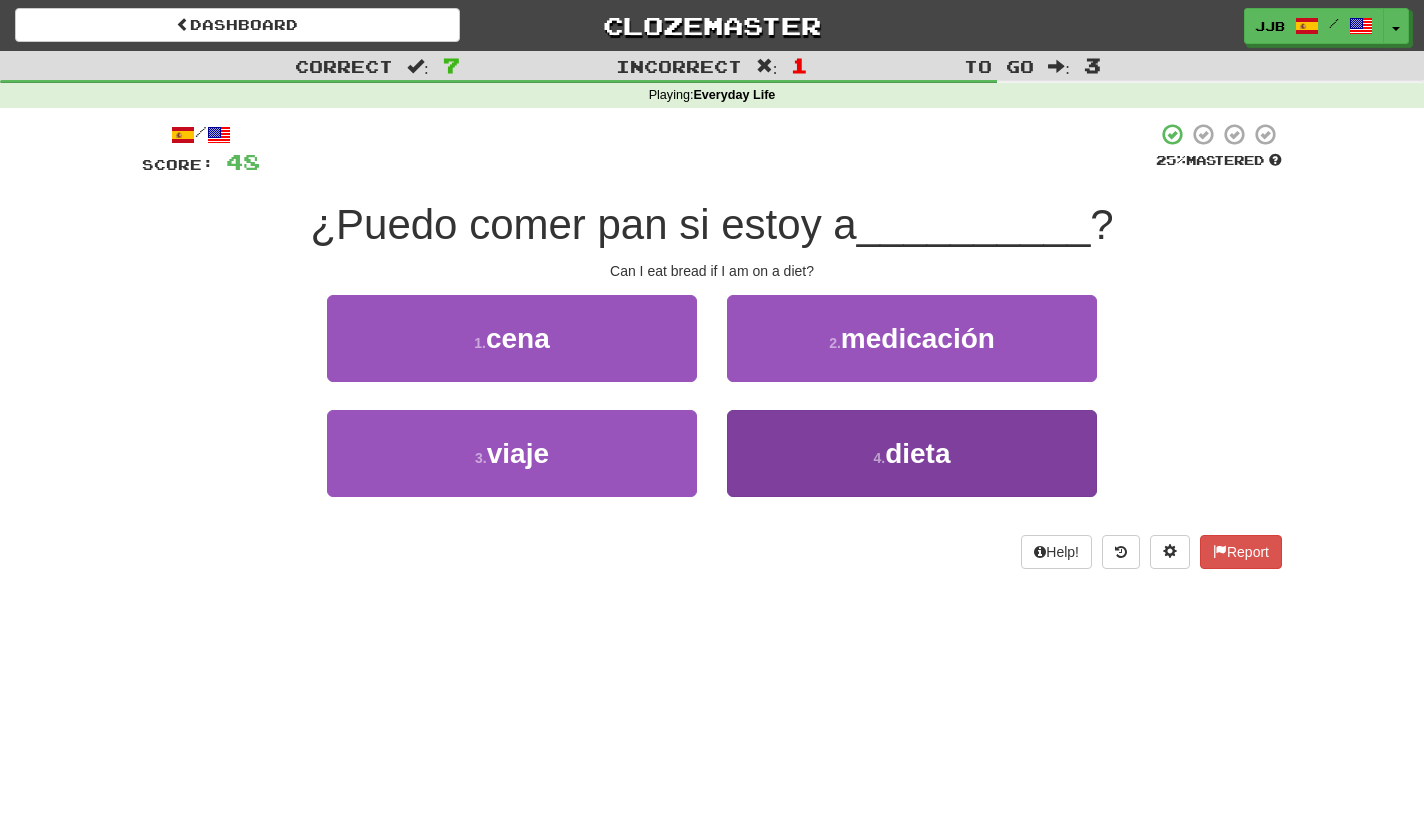 click on "dieta" at bounding box center [917, 453] 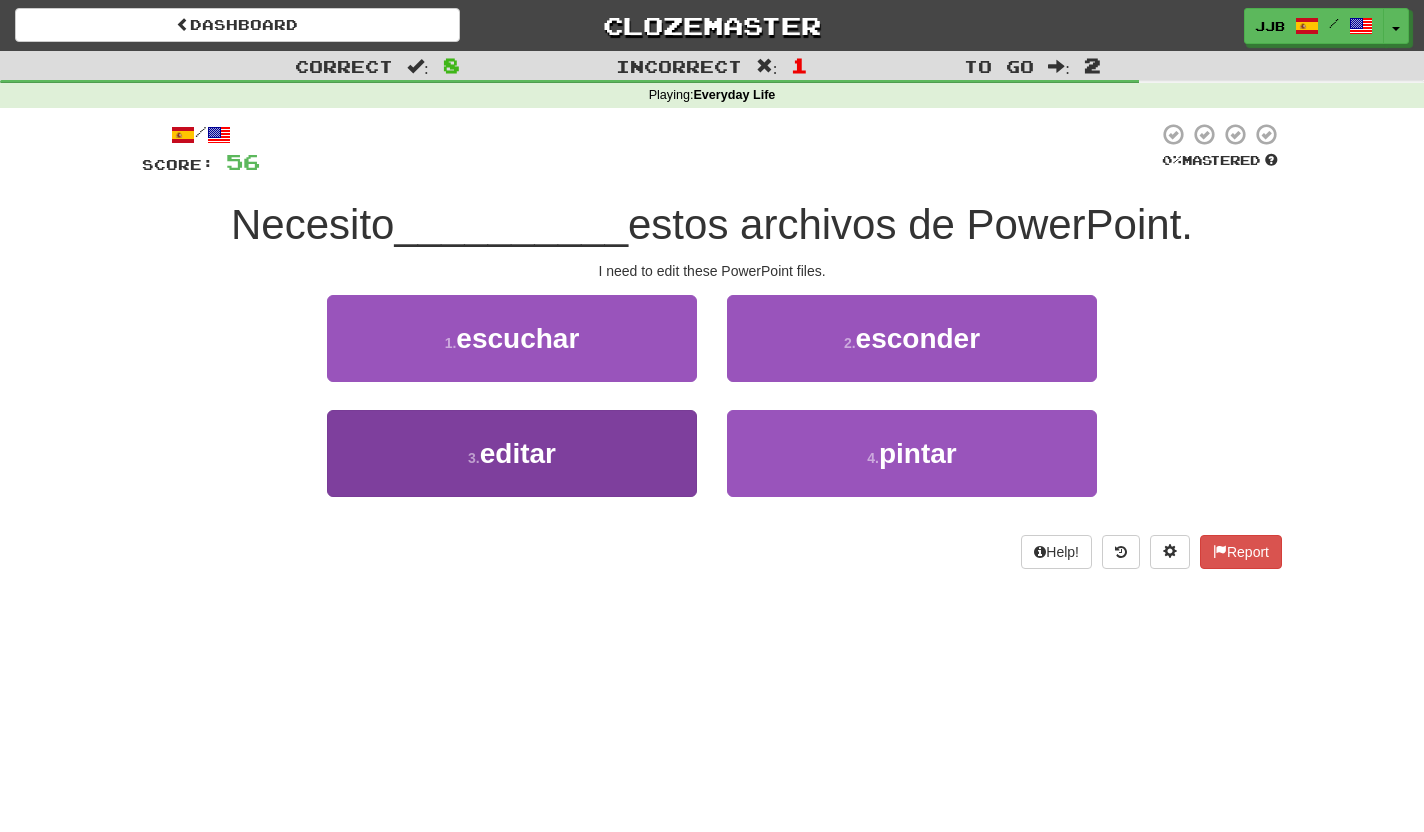 click on "3 .  editar" at bounding box center [512, 453] 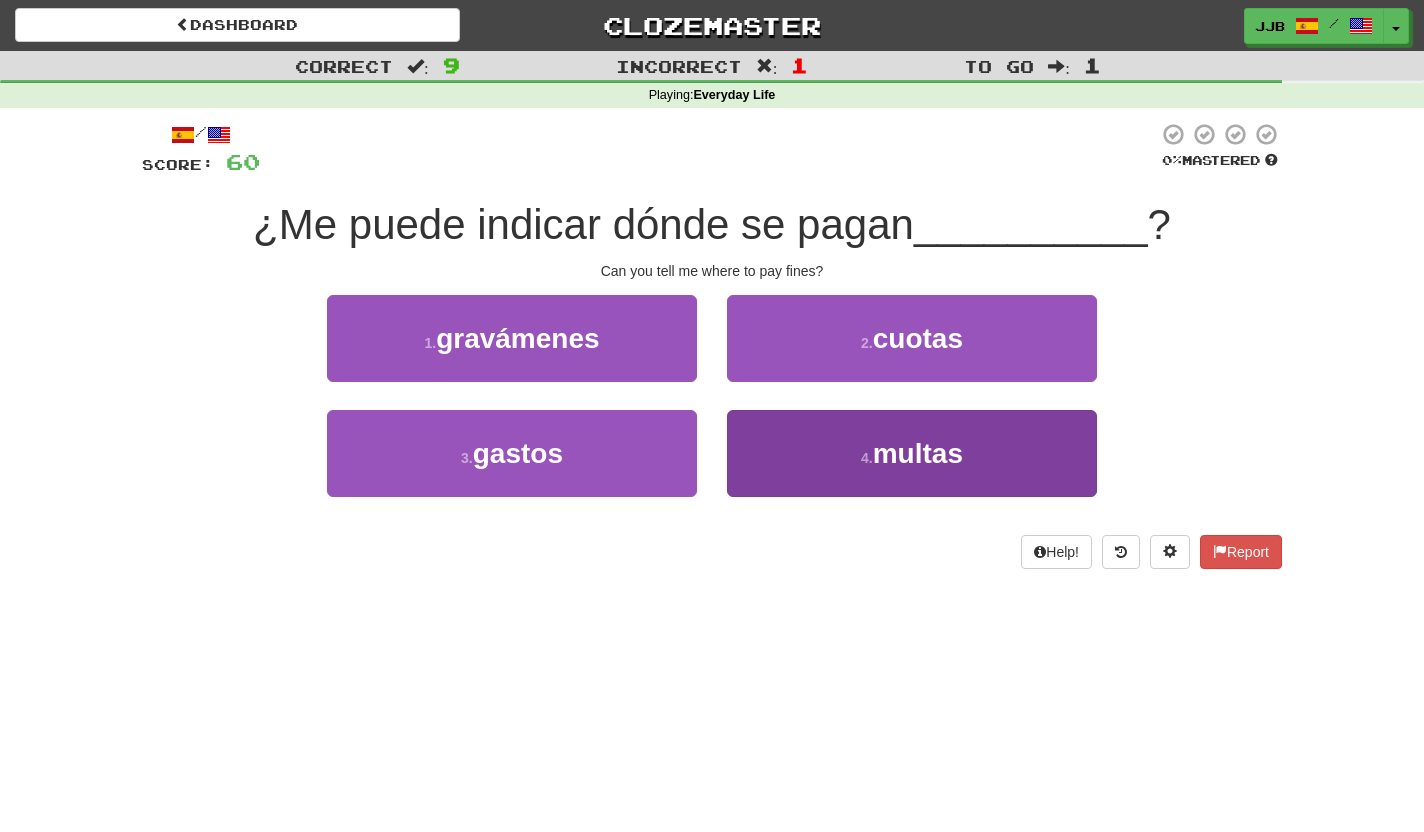 click on "4 .  multas" at bounding box center [912, 453] 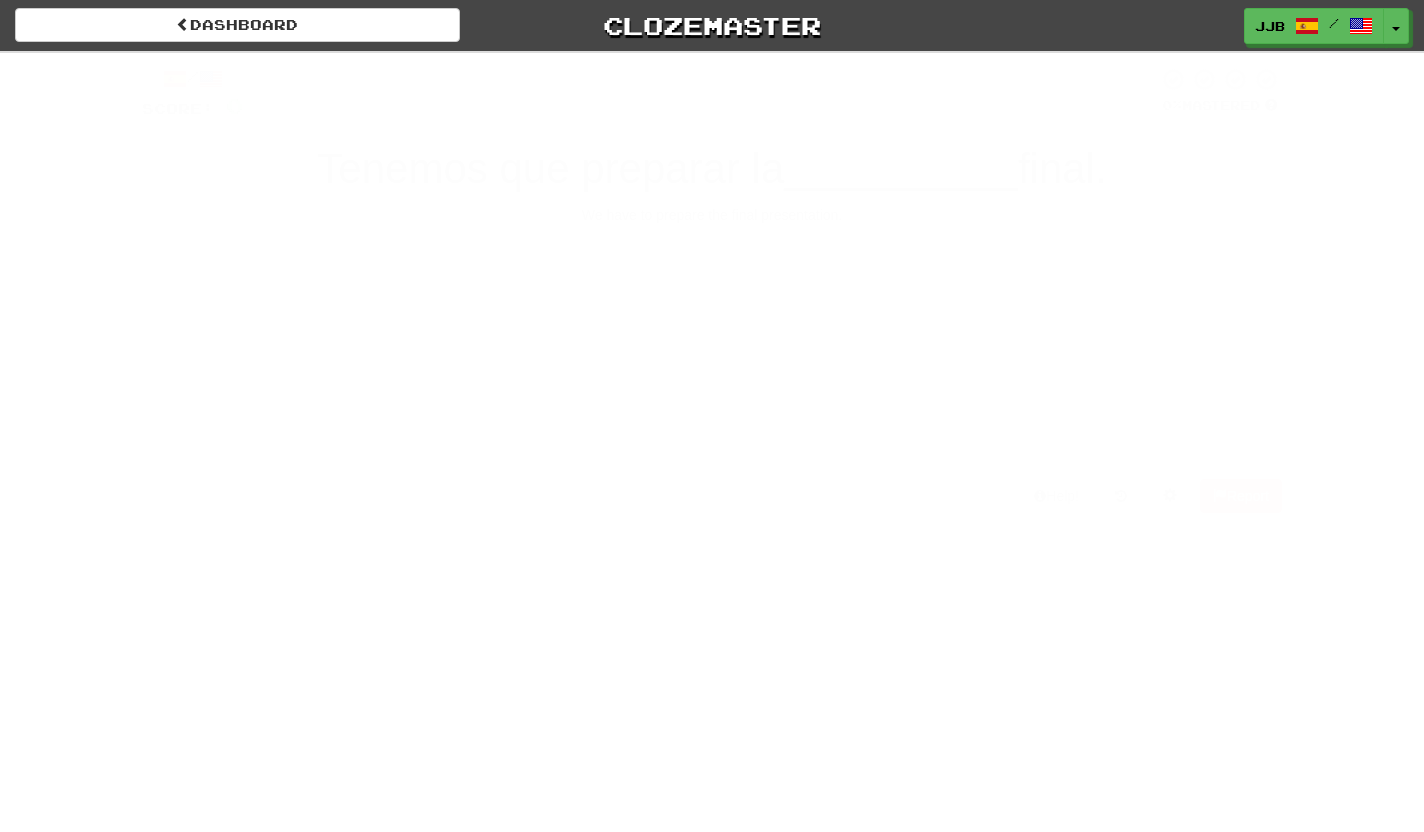 scroll, scrollTop: 0, scrollLeft: 0, axis: both 